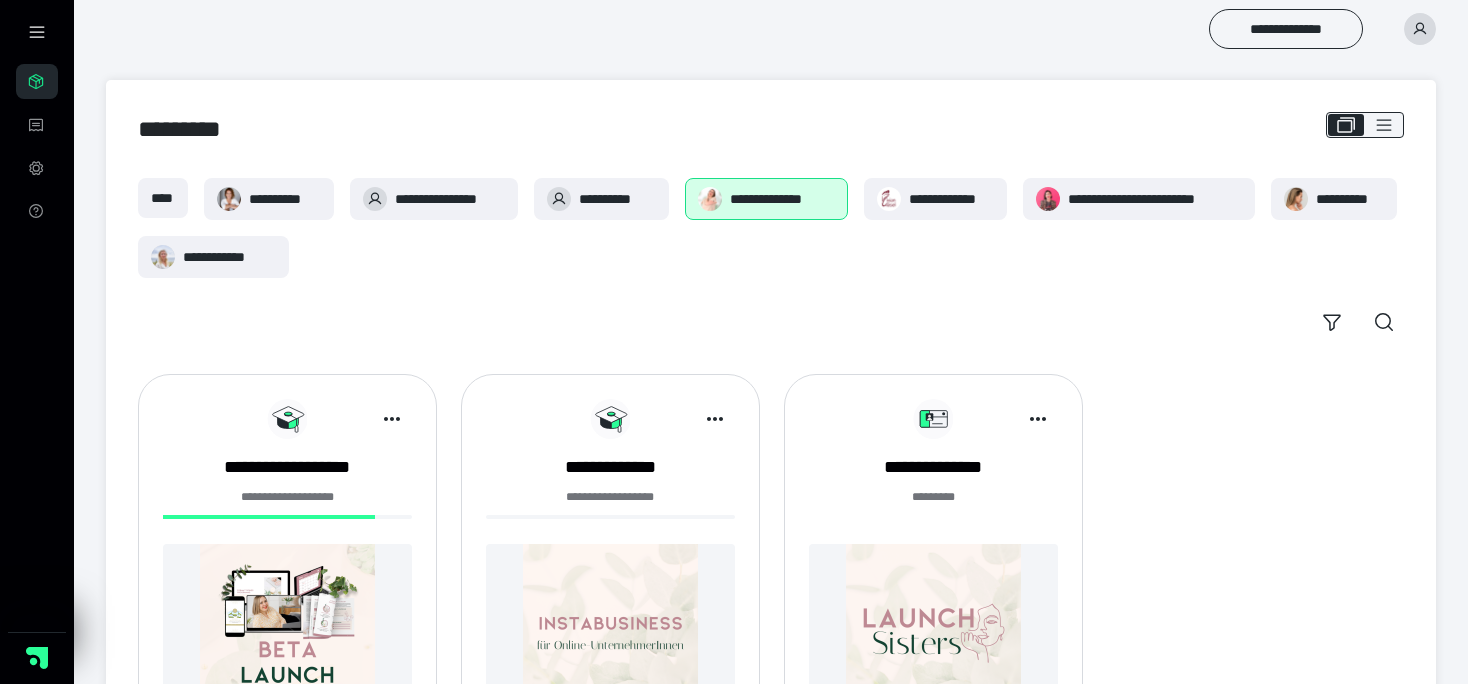 scroll, scrollTop: 154, scrollLeft: 0, axis: vertical 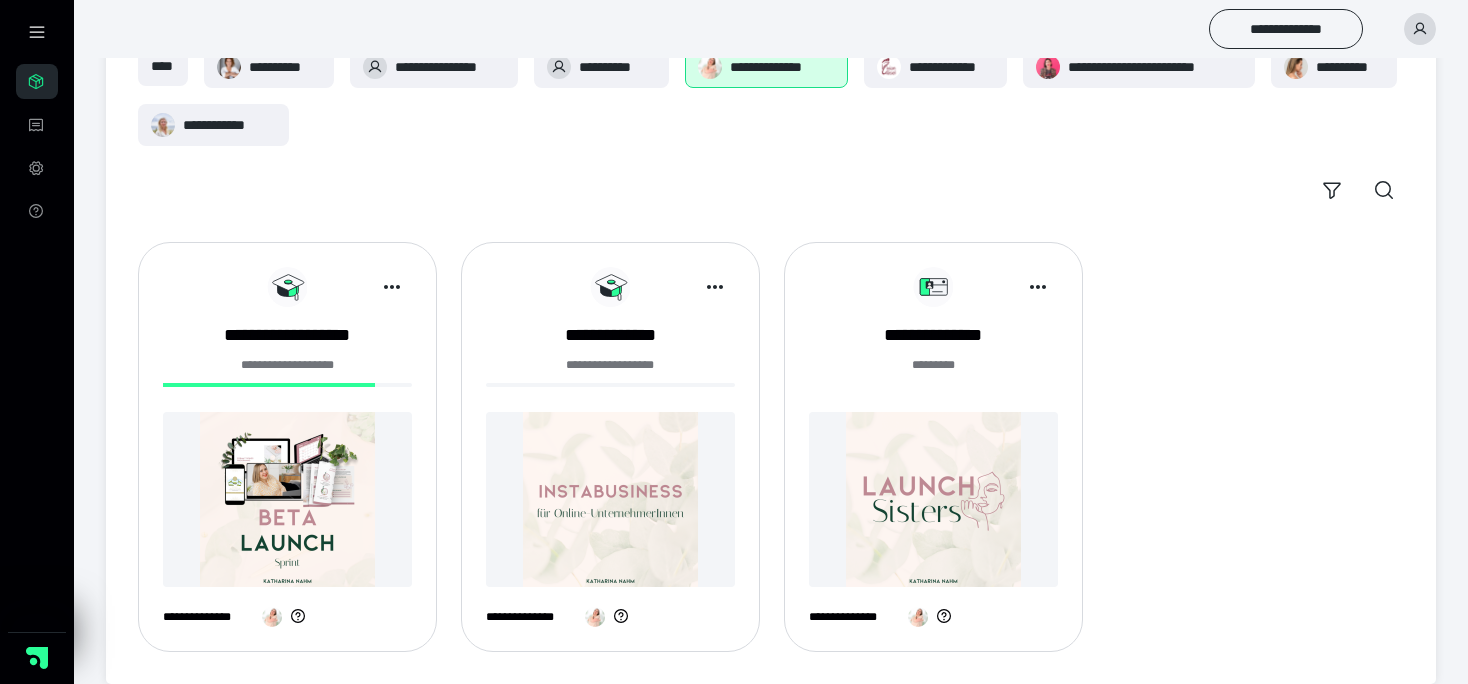 click at bounding box center (287, 499) 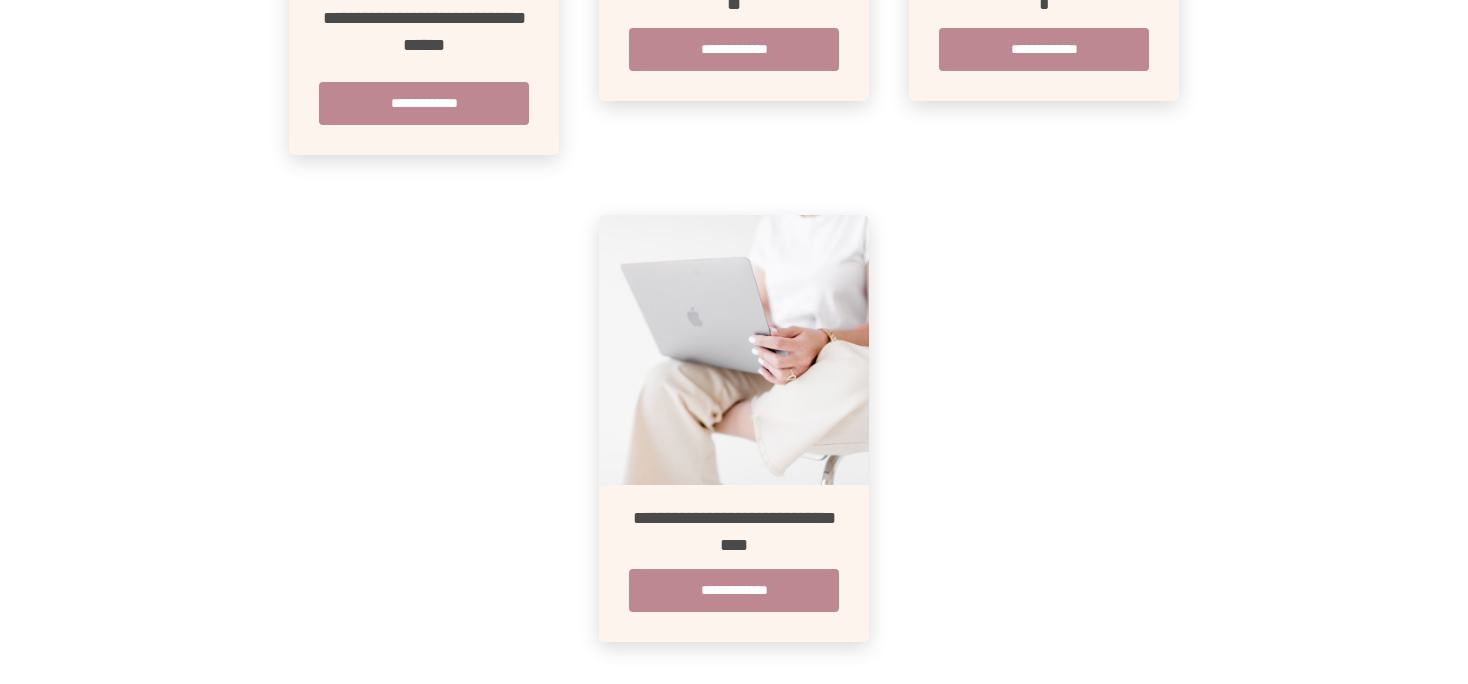 scroll, scrollTop: 763, scrollLeft: 0, axis: vertical 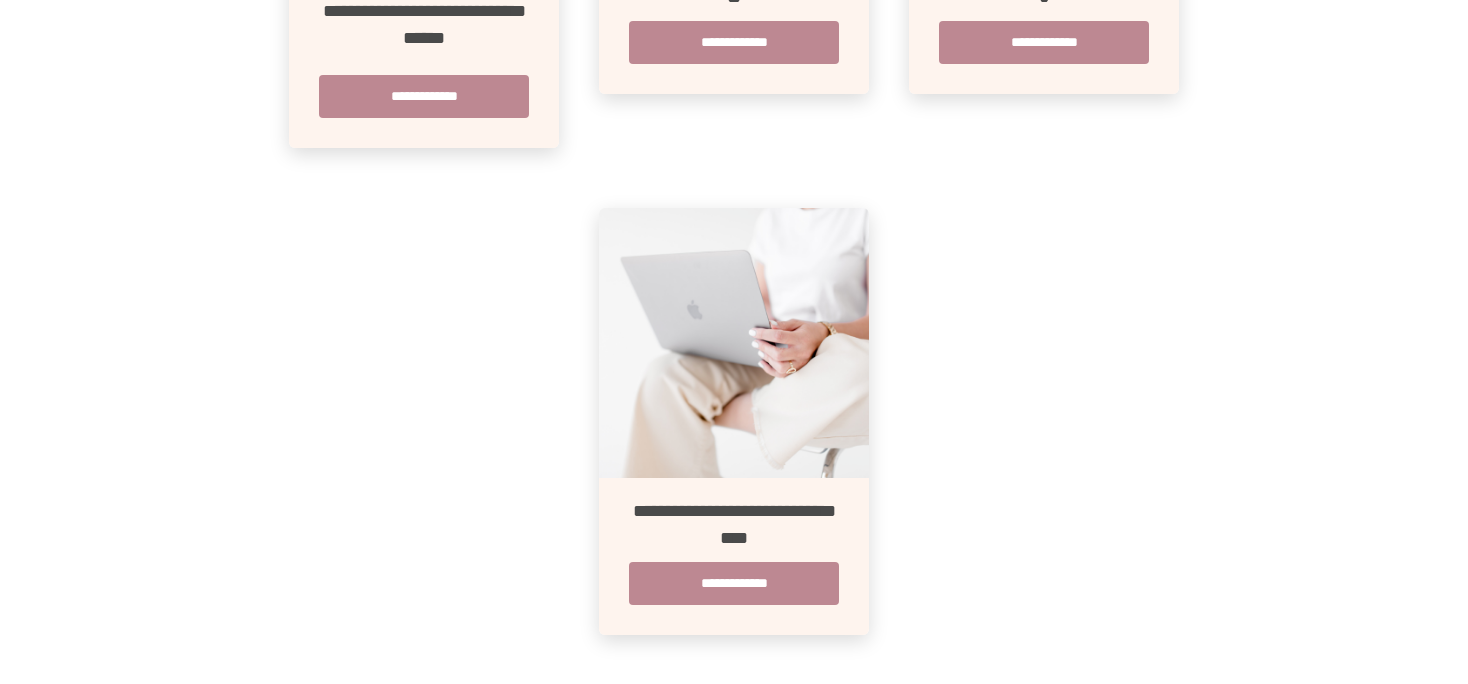 click on "**********" at bounding box center (734, 556) 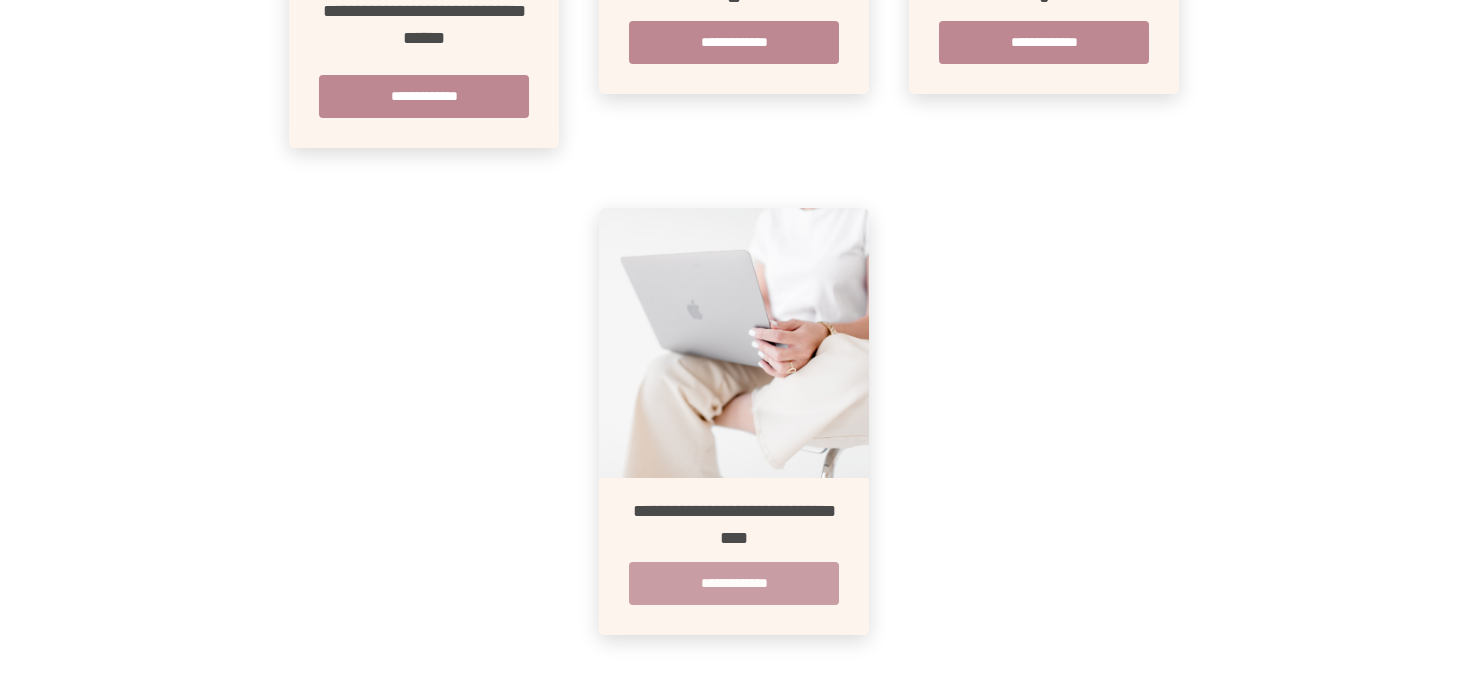 click on "**********" at bounding box center [734, 583] 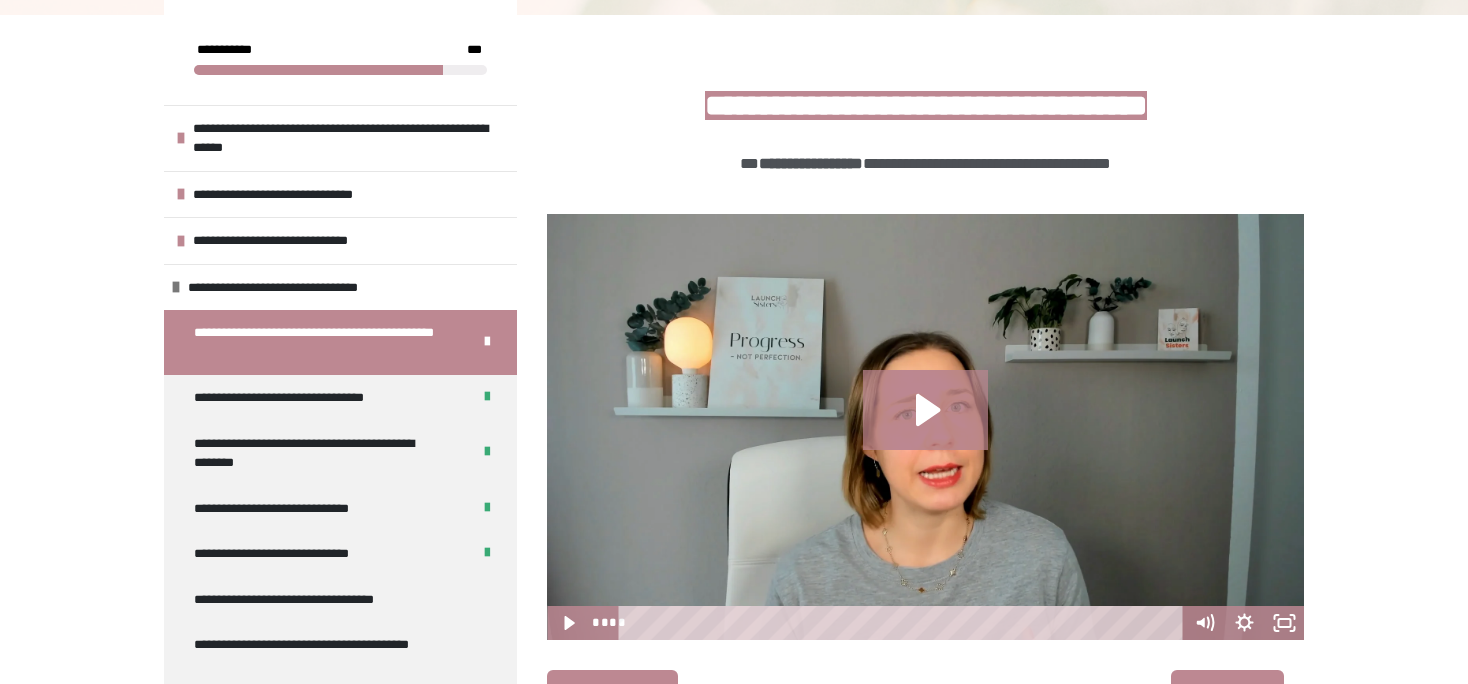 scroll, scrollTop: 358, scrollLeft: 0, axis: vertical 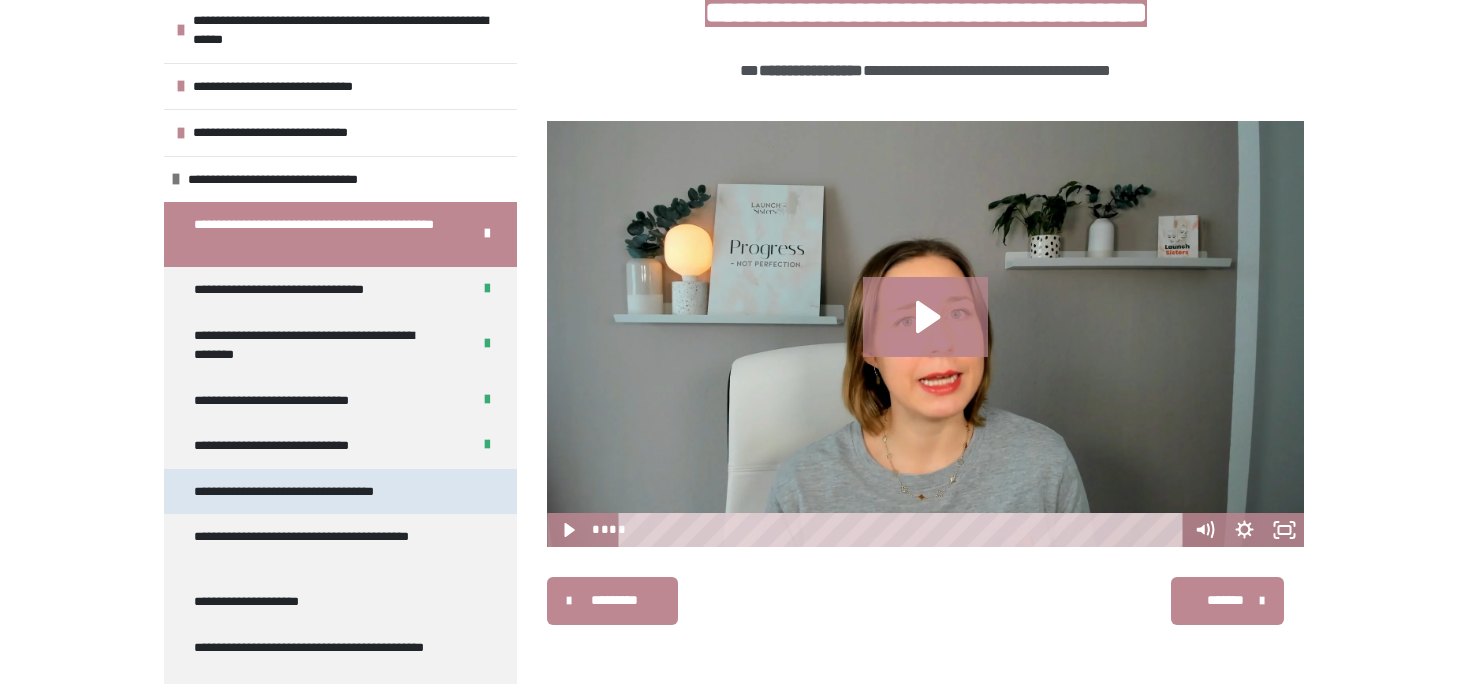 click on "**********" at bounding box center (302, 492) 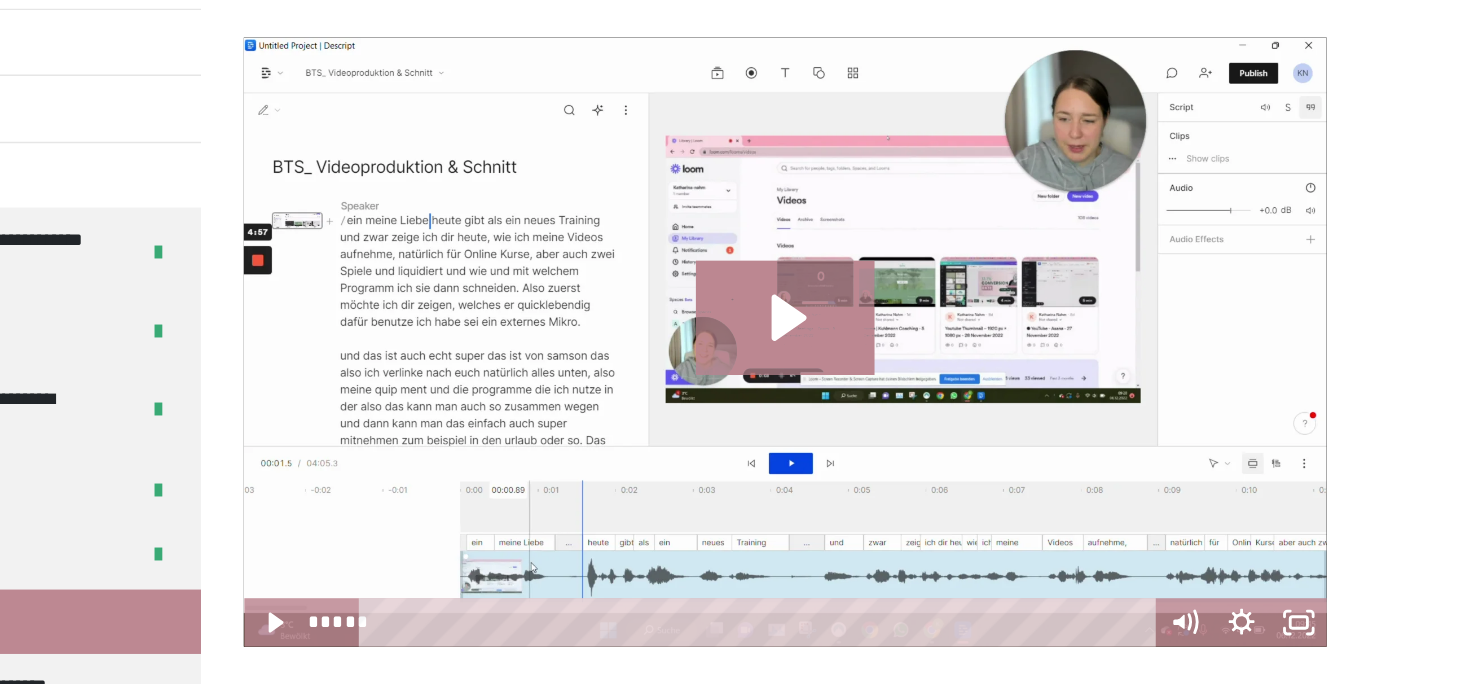 scroll, scrollTop: 394, scrollLeft: 0, axis: vertical 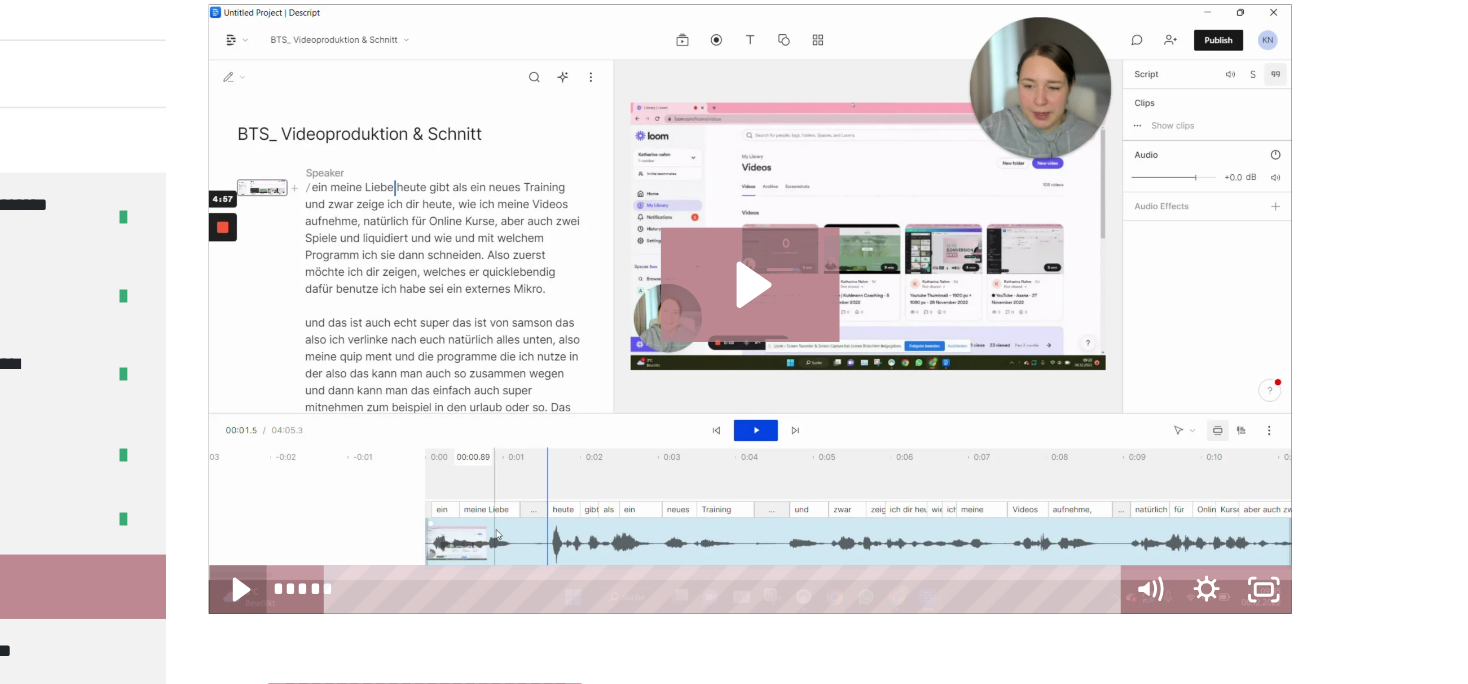 click 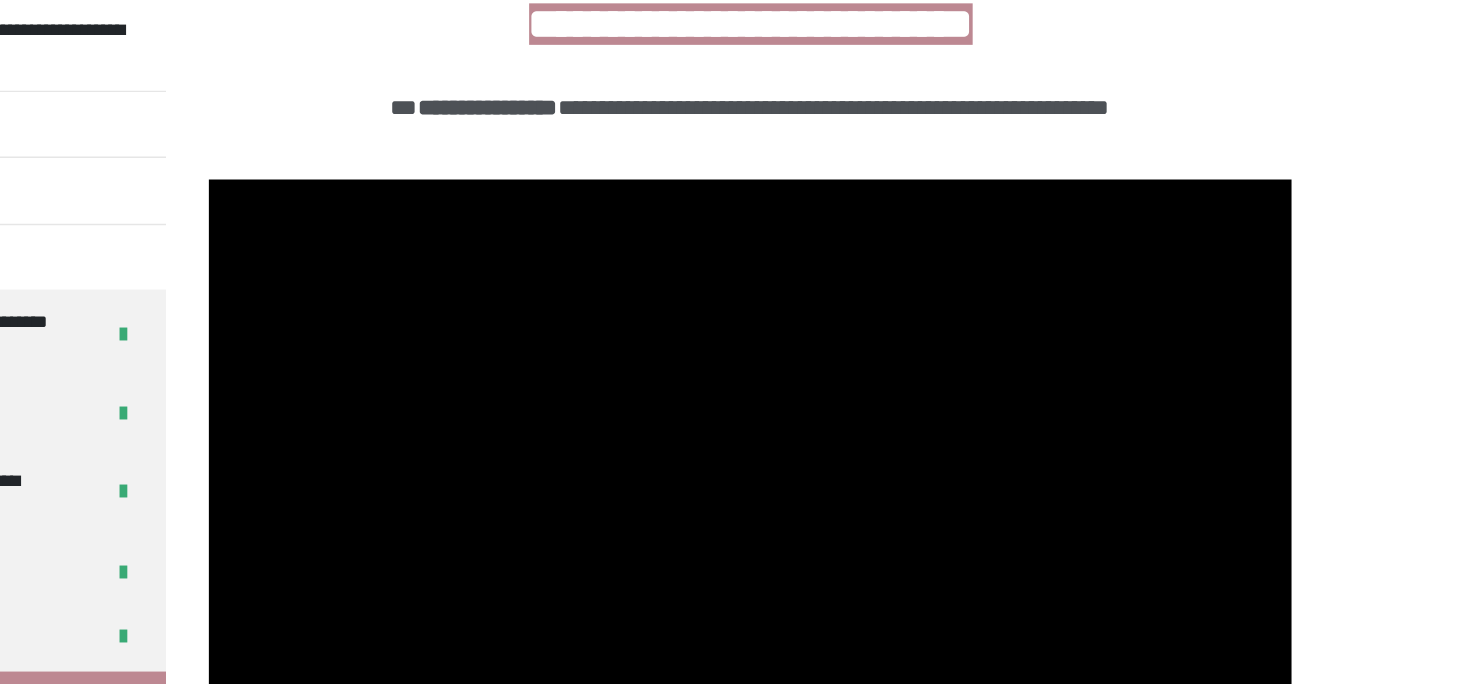 scroll, scrollTop: 352, scrollLeft: 0, axis: vertical 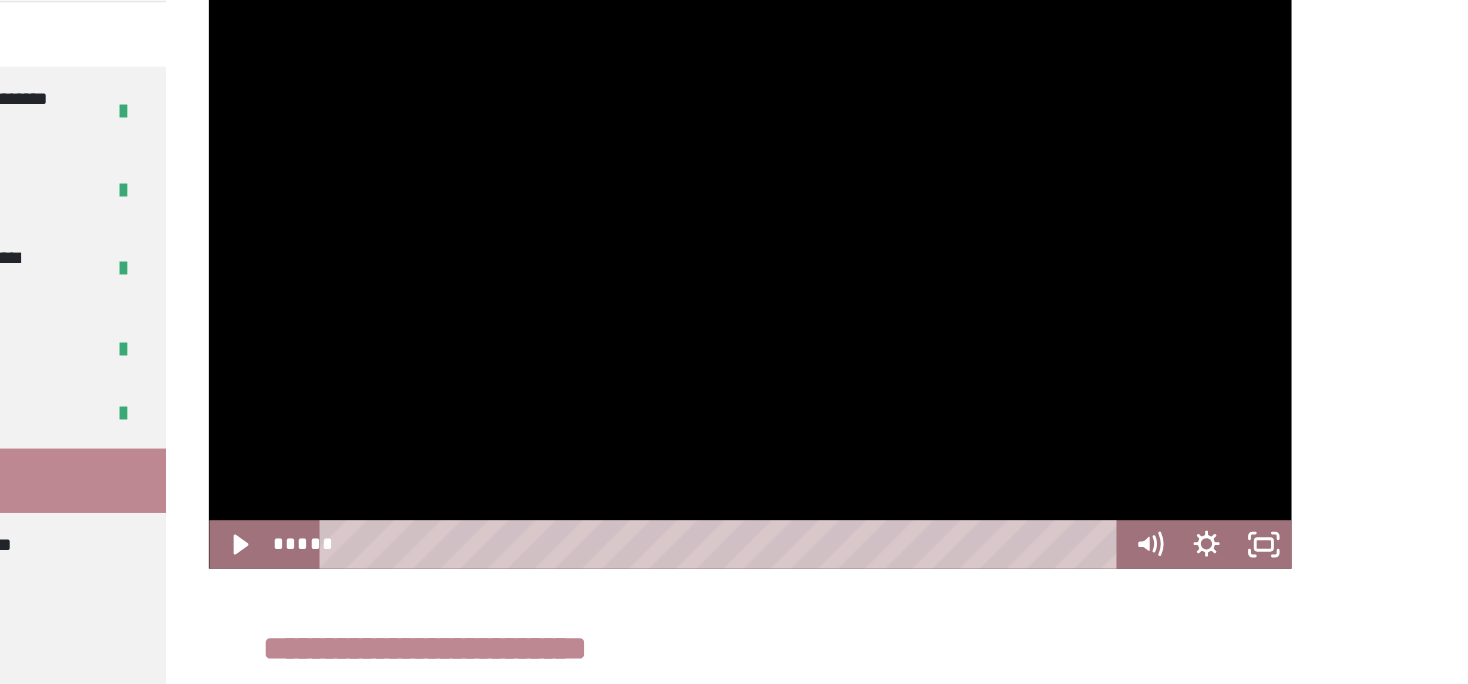 click on "**********" at bounding box center (734, 285) 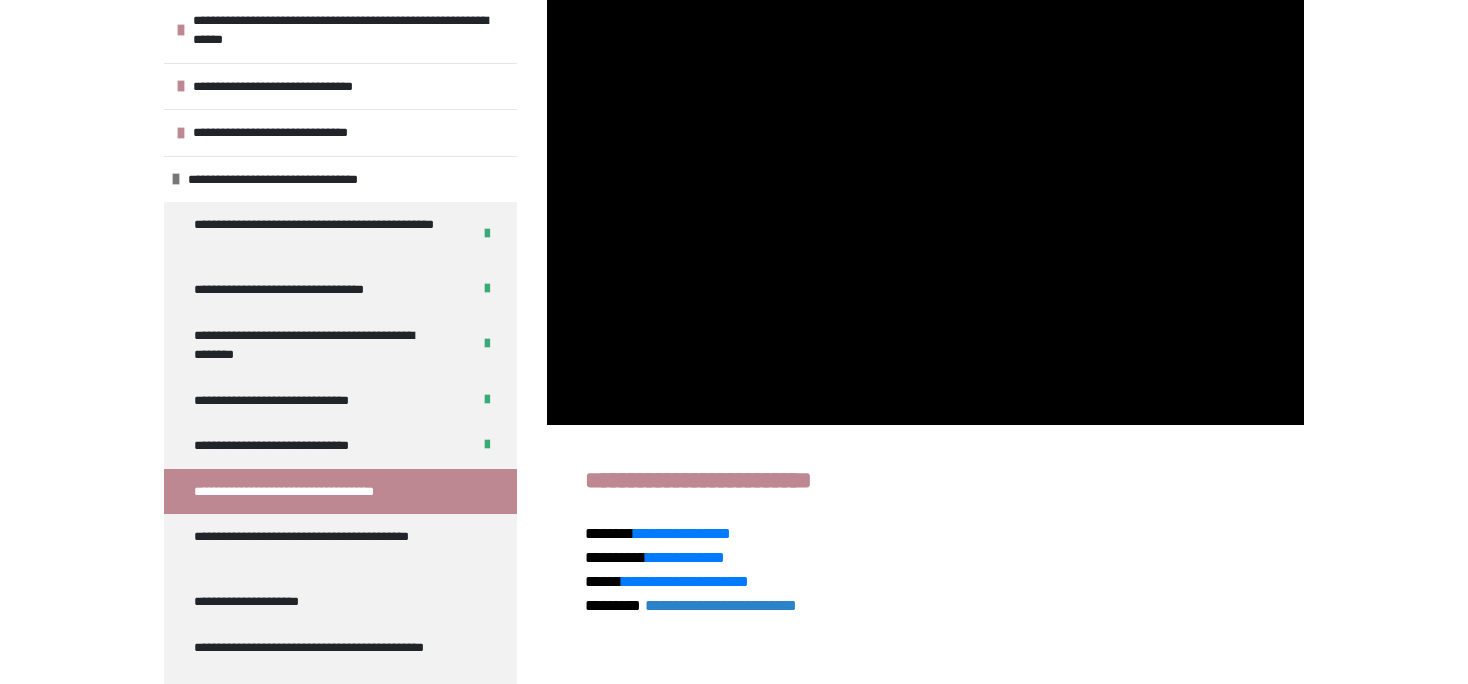 scroll, scrollTop: 614, scrollLeft: 0, axis: vertical 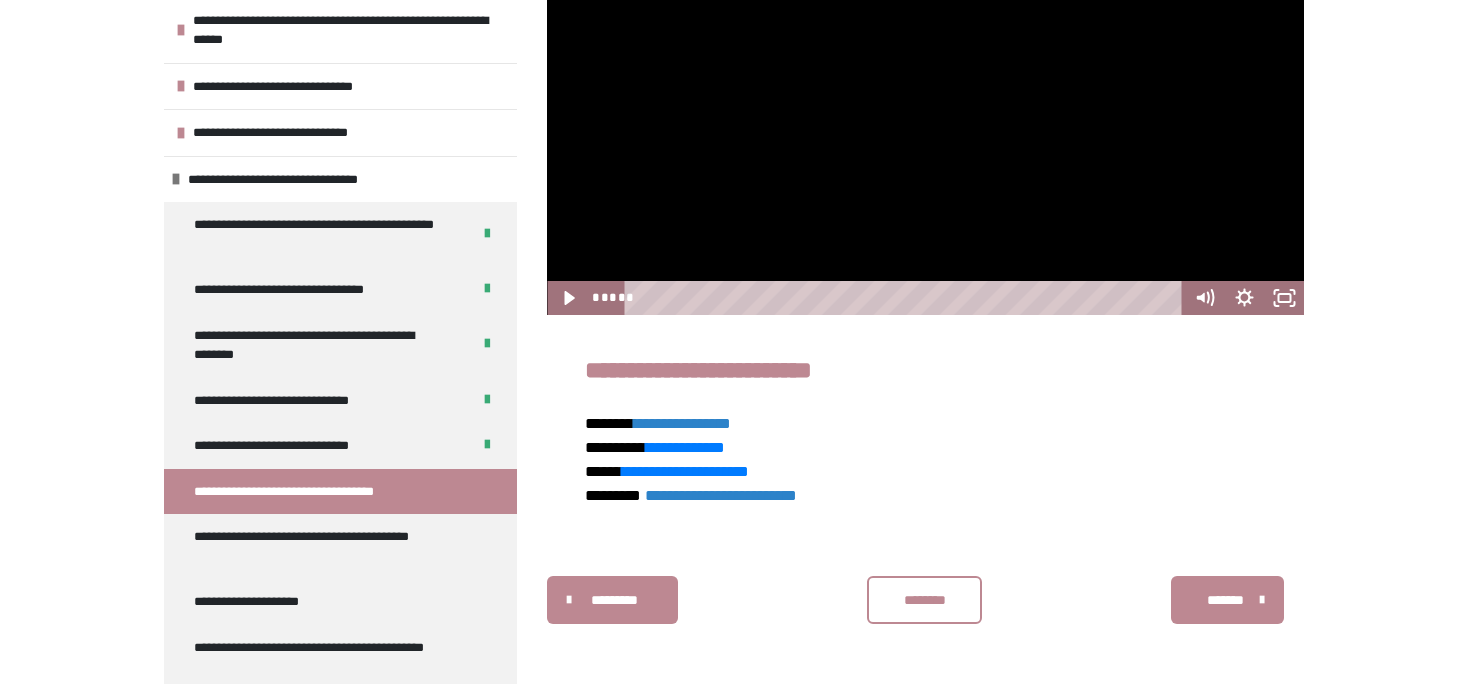 click on "**********" at bounding box center [682, 423] 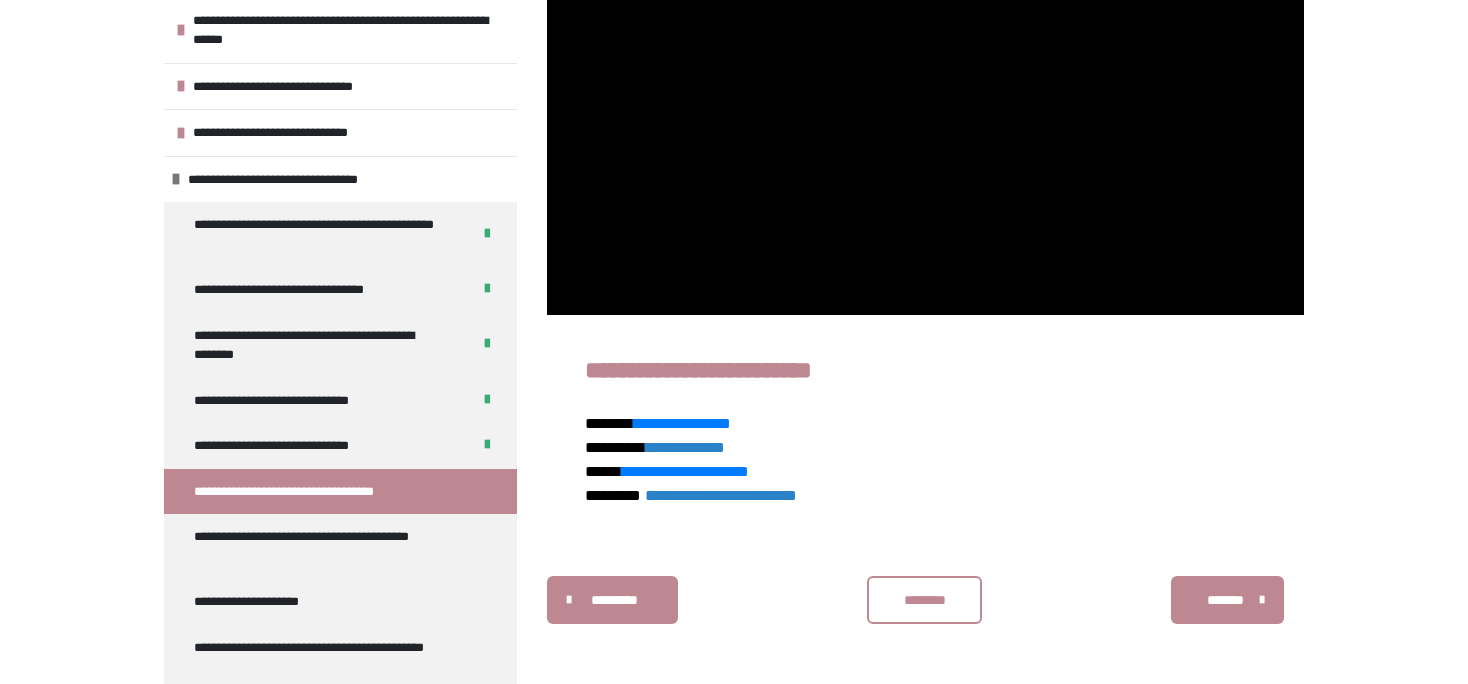 click on "**********" at bounding box center [685, 447] 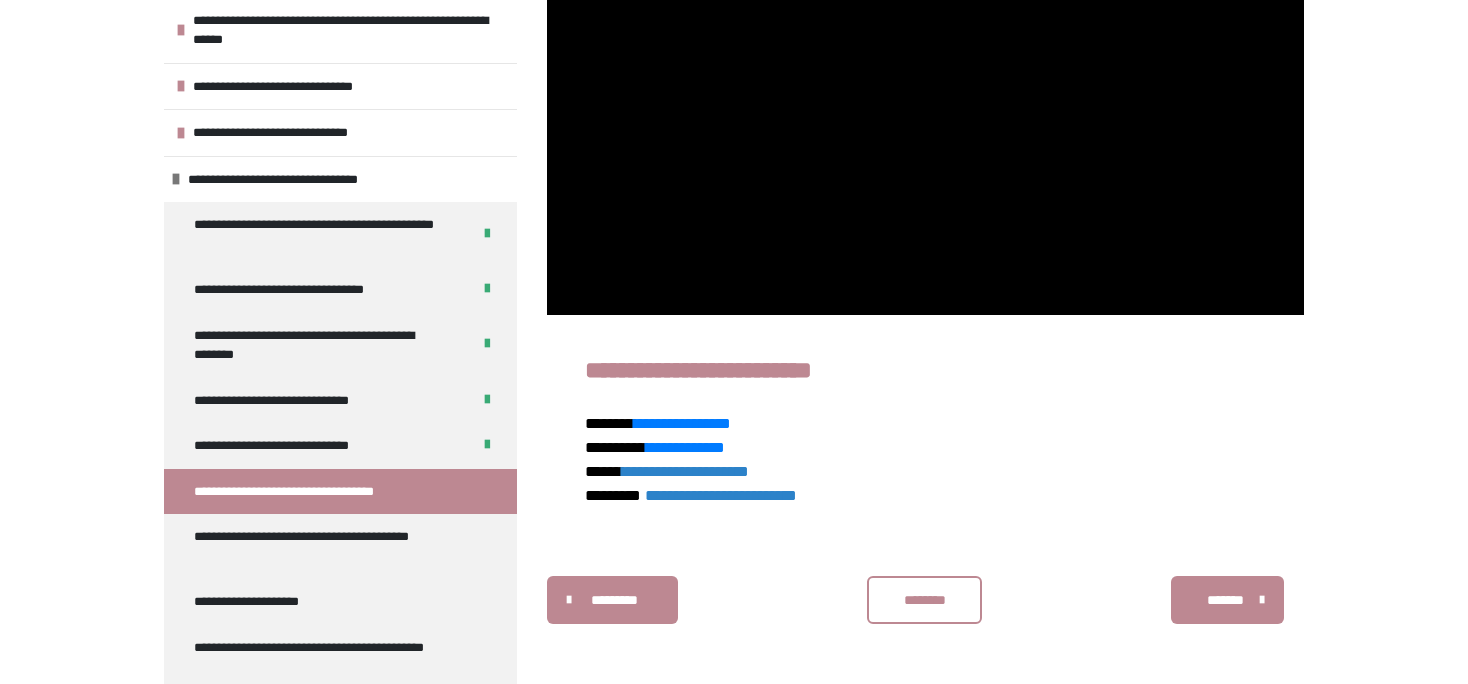 click on "**********" at bounding box center [685, 471] 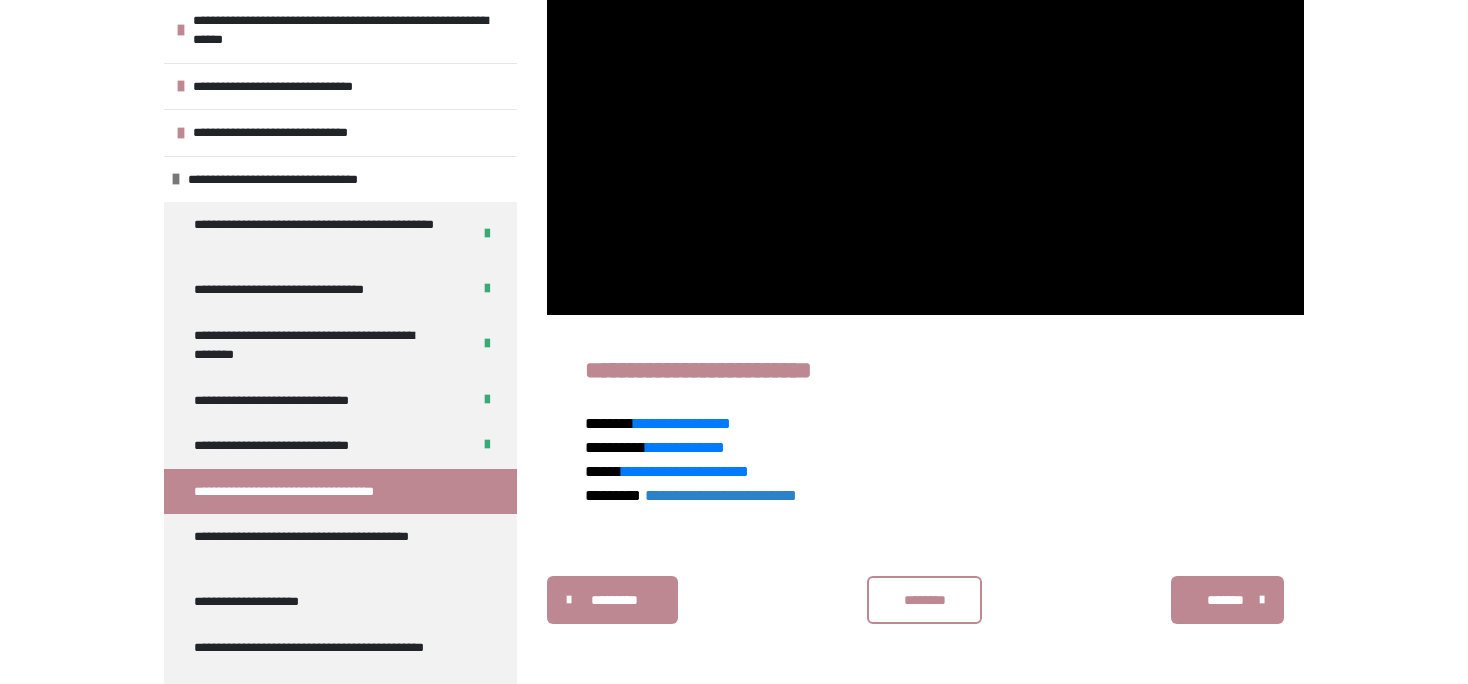click on "**********" at bounding box center (721, 495) 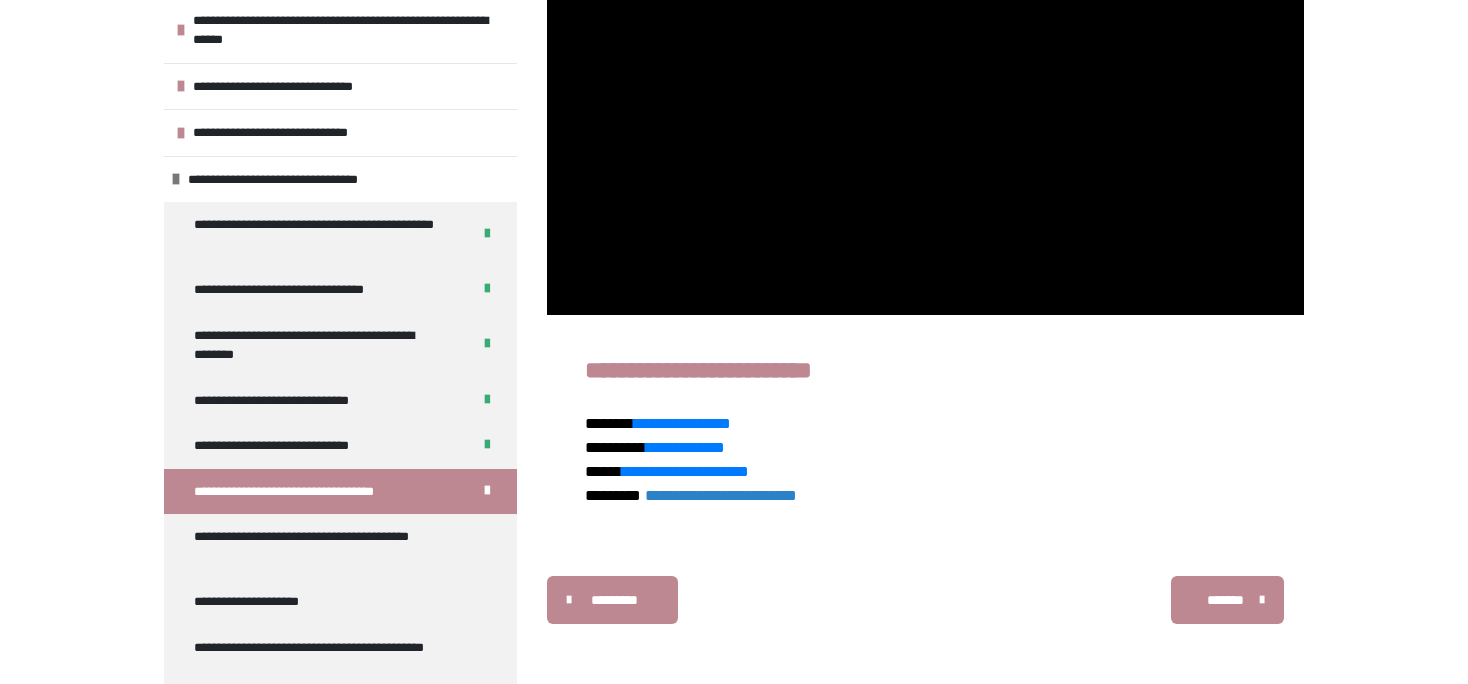 click on "**********" at bounding box center [734, 47] 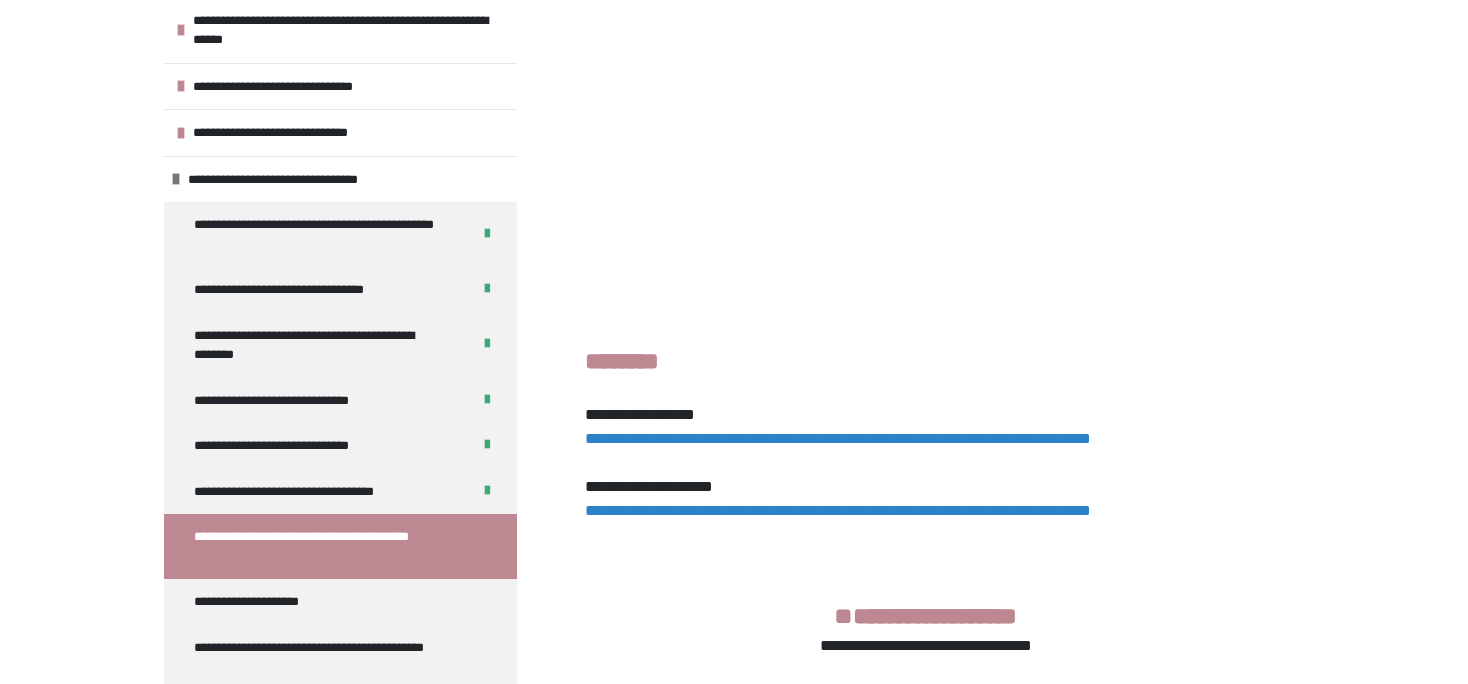 scroll, scrollTop: 396, scrollLeft: 0, axis: vertical 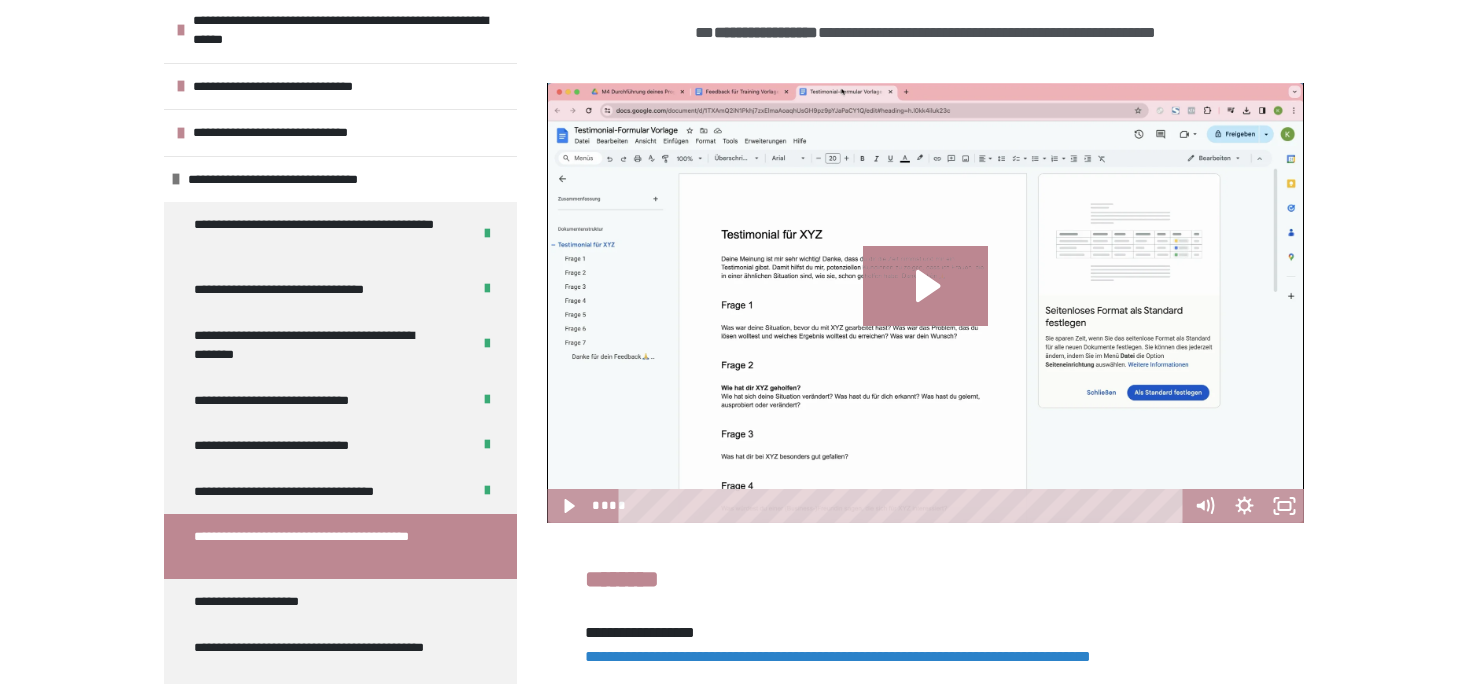 click on "**********" at bounding box center [734, 328] 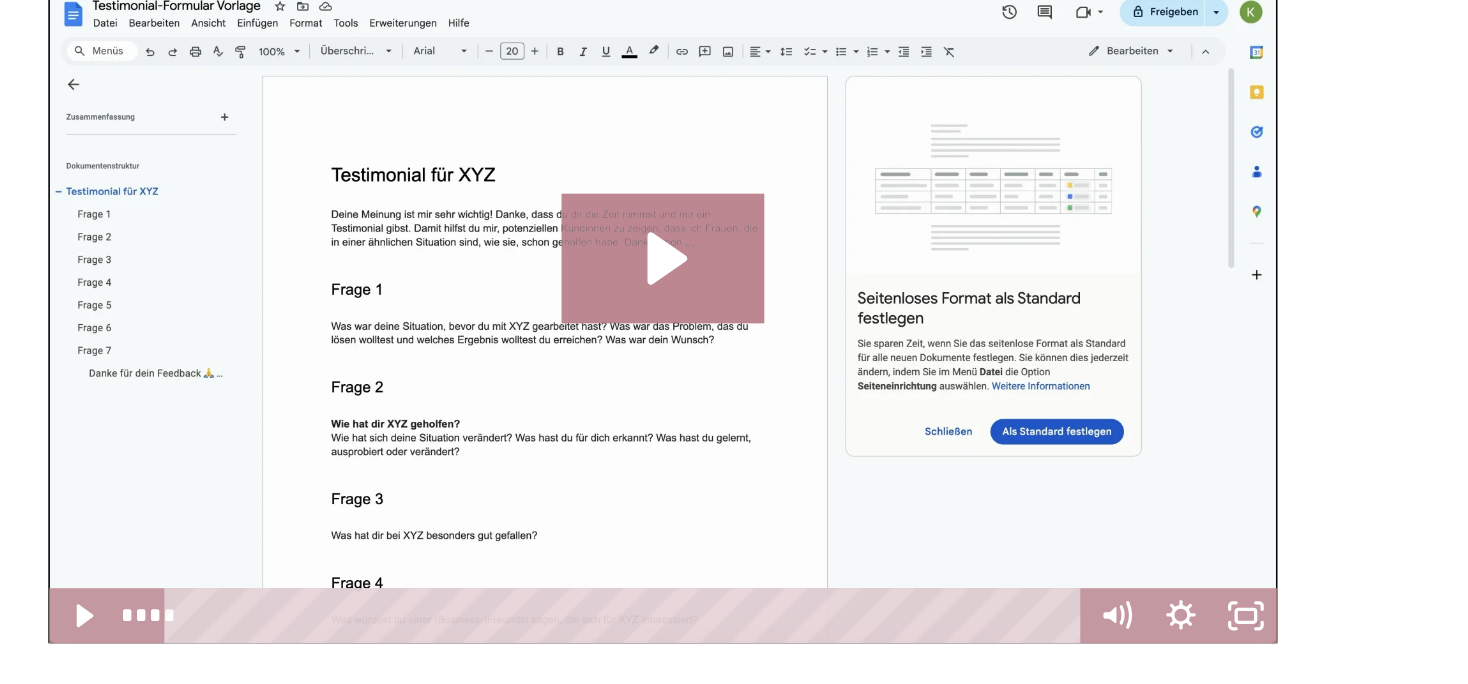 scroll, scrollTop: 397, scrollLeft: 0, axis: vertical 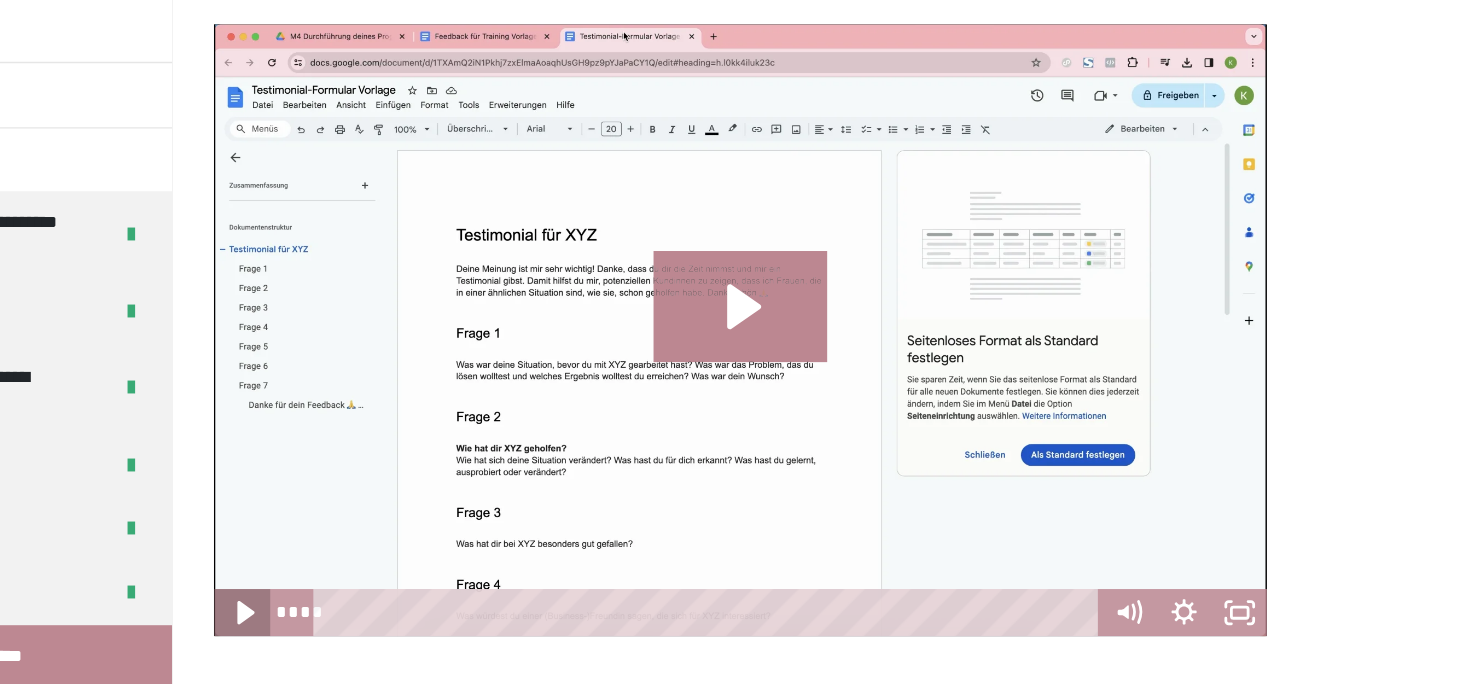 click 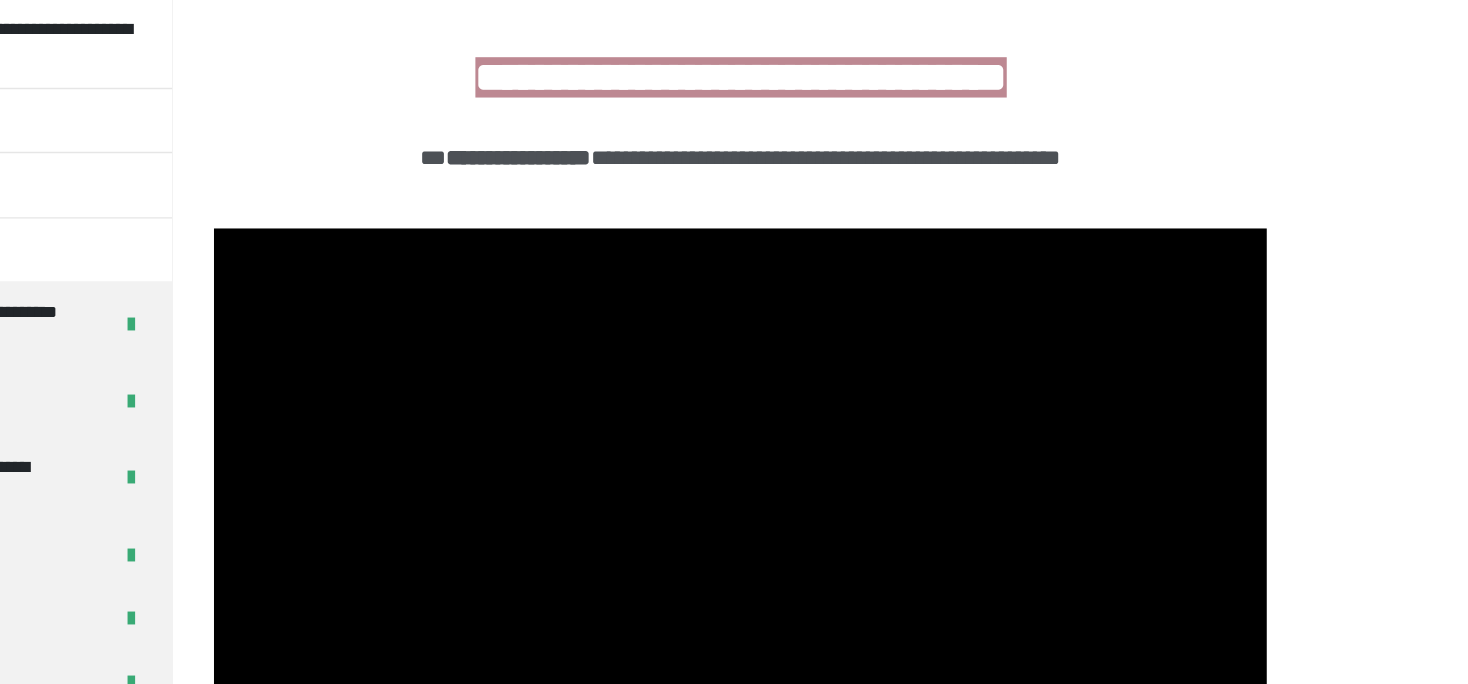 scroll, scrollTop: 314, scrollLeft: 0, axis: vertical 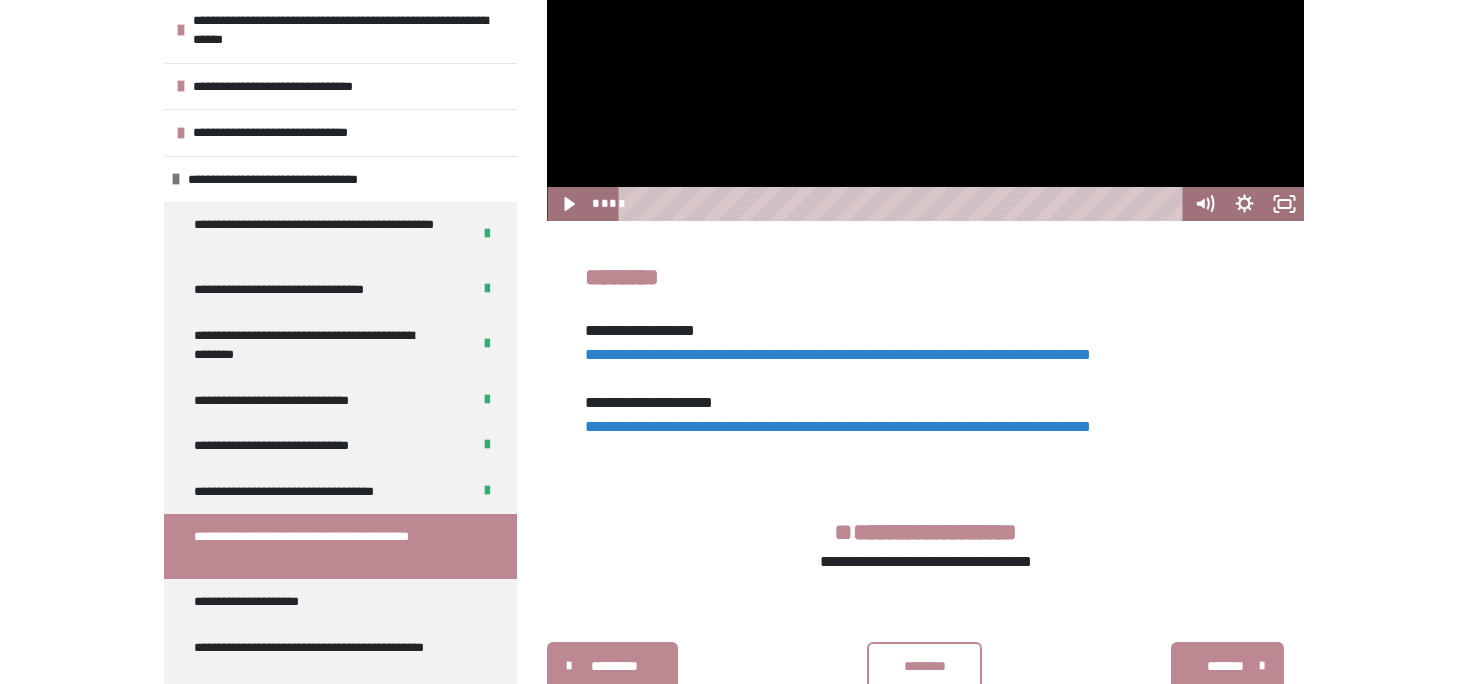 click on "**********" at bounding box center [838, 354] 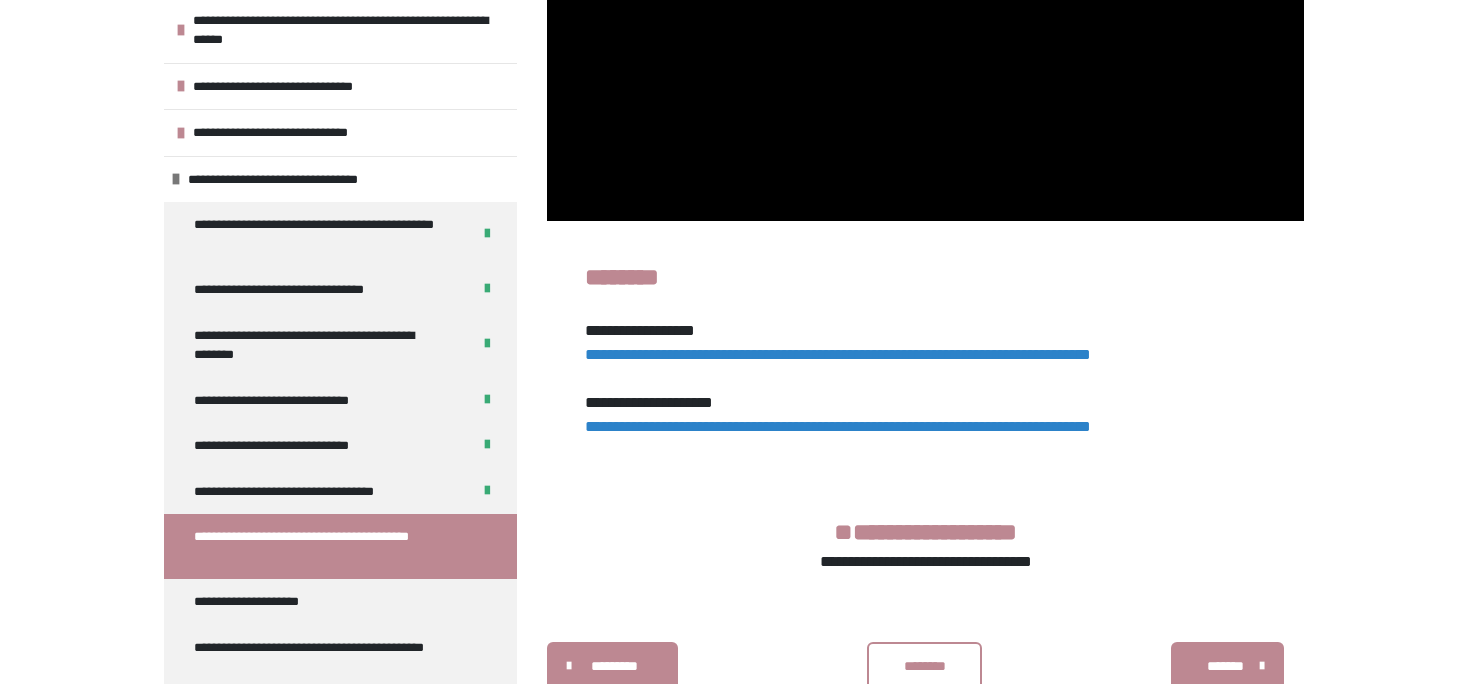 click on "**********" at bounding box center (838, 426) 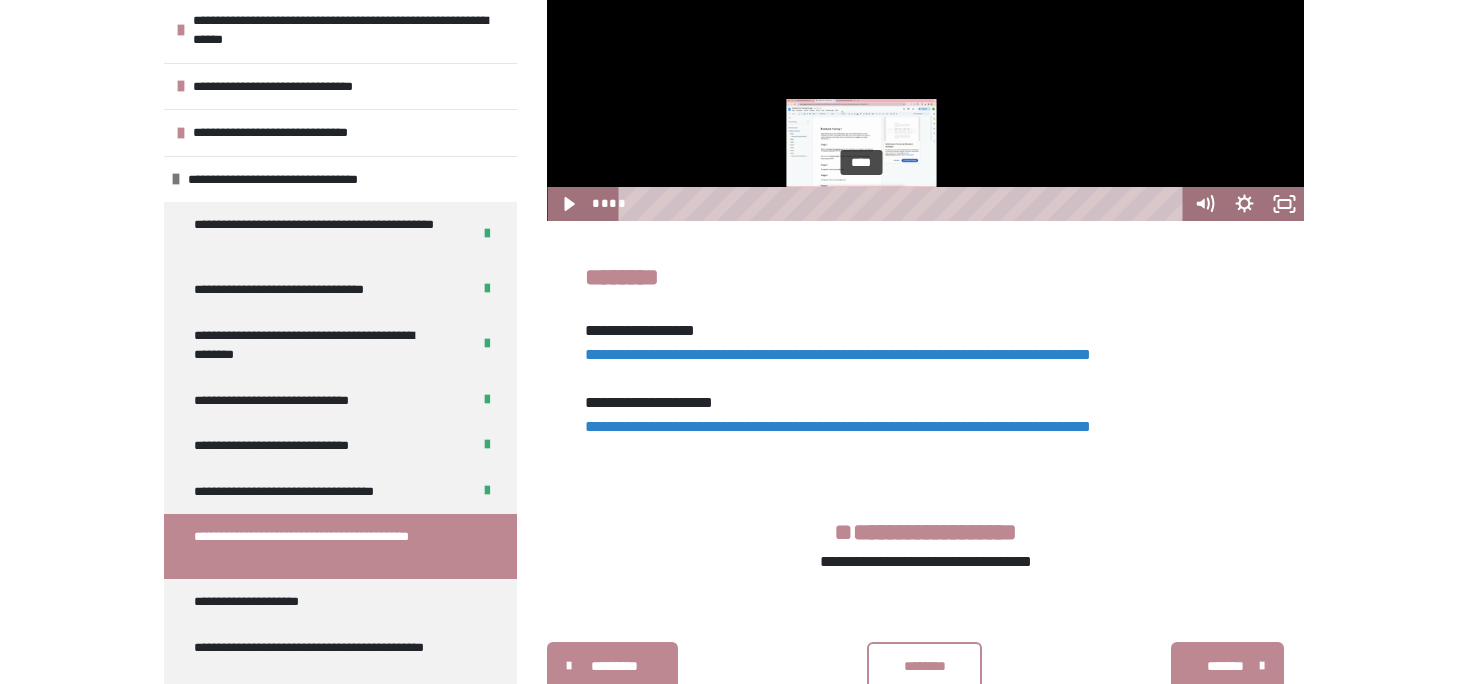 scroll, scrollTop: 812, scrollLeft: 0, axis: vertical 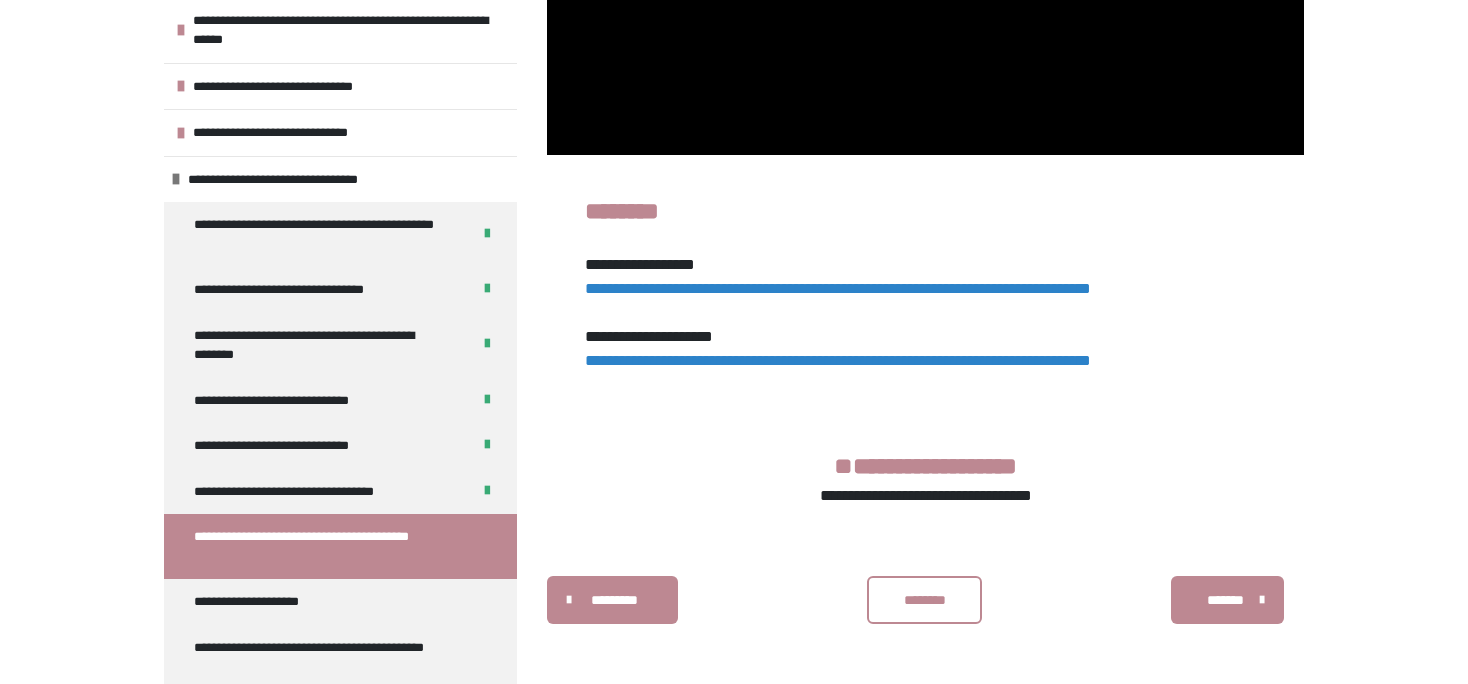 click on "********" at bounding box center (925, 600) 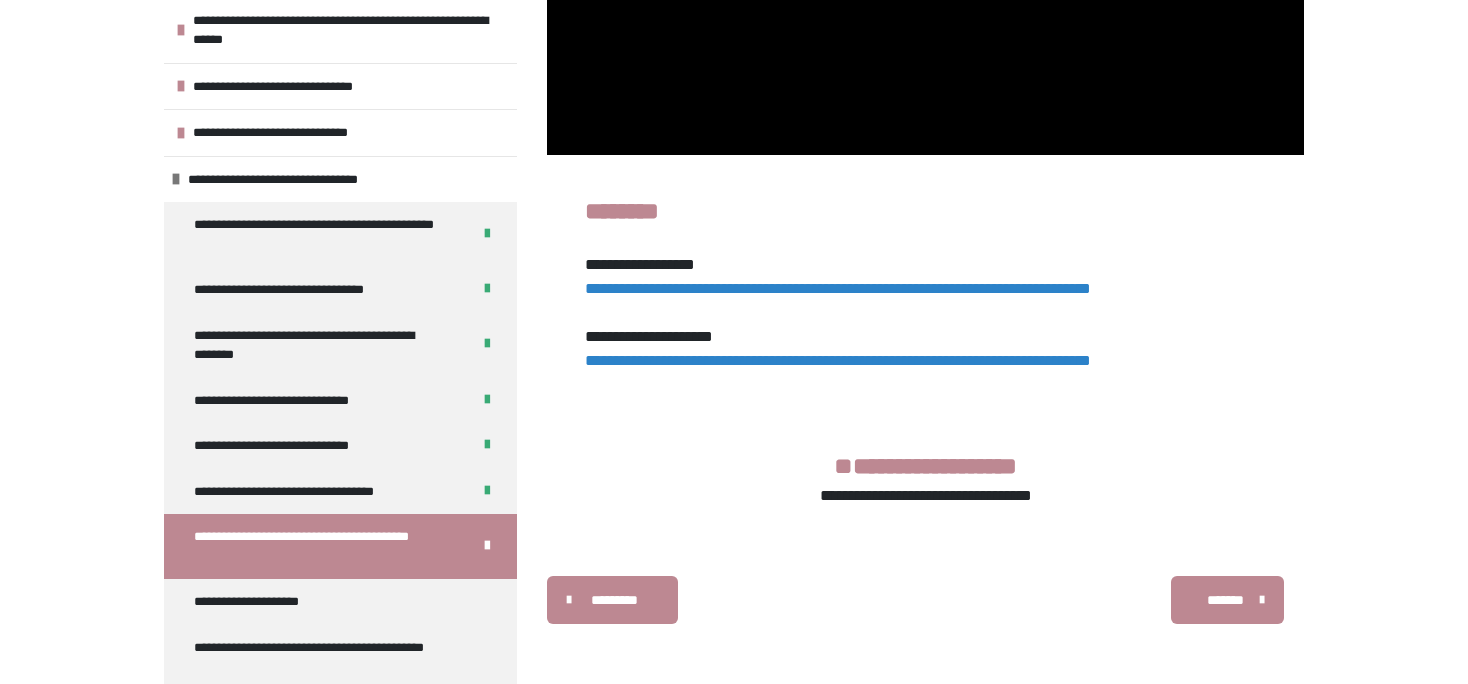 click on "*******" at bounding box center (1225, 600) 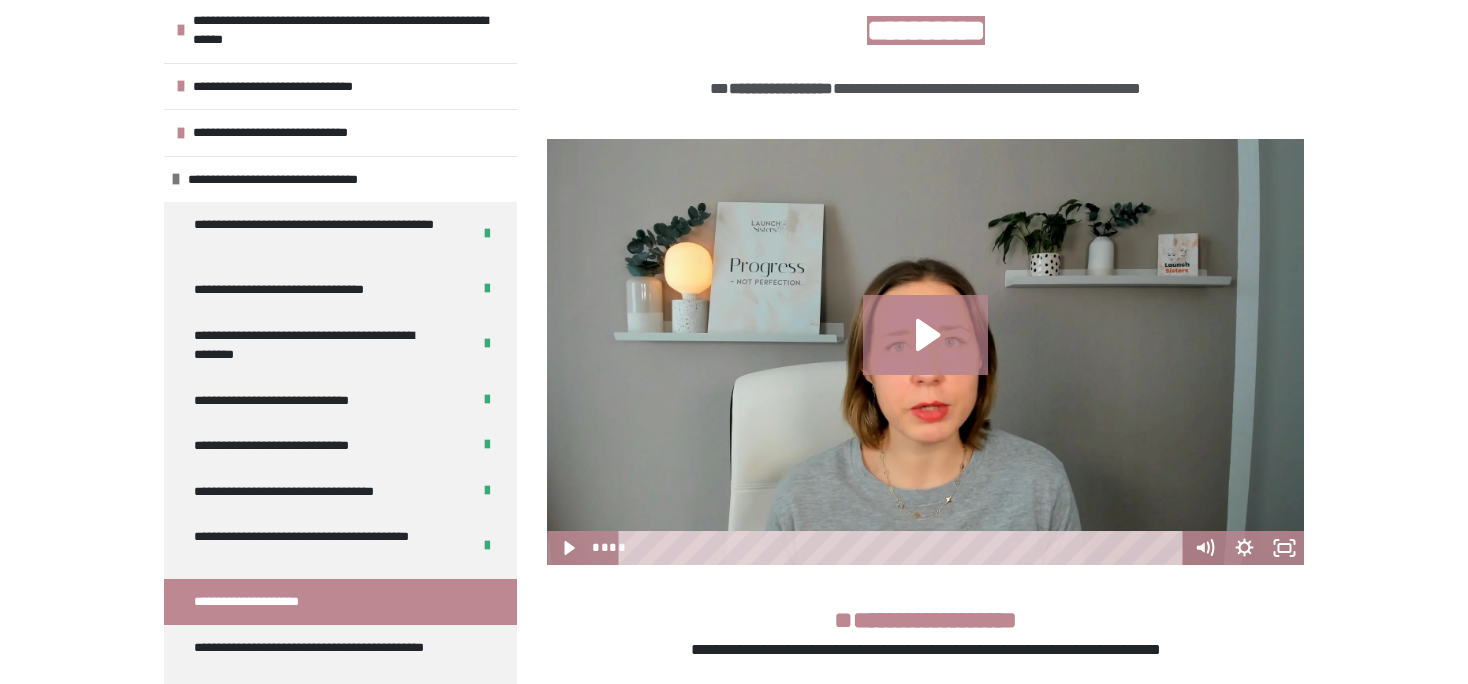 scroll, scrollTop: 518, scrollLeft: 0, axis: vertical 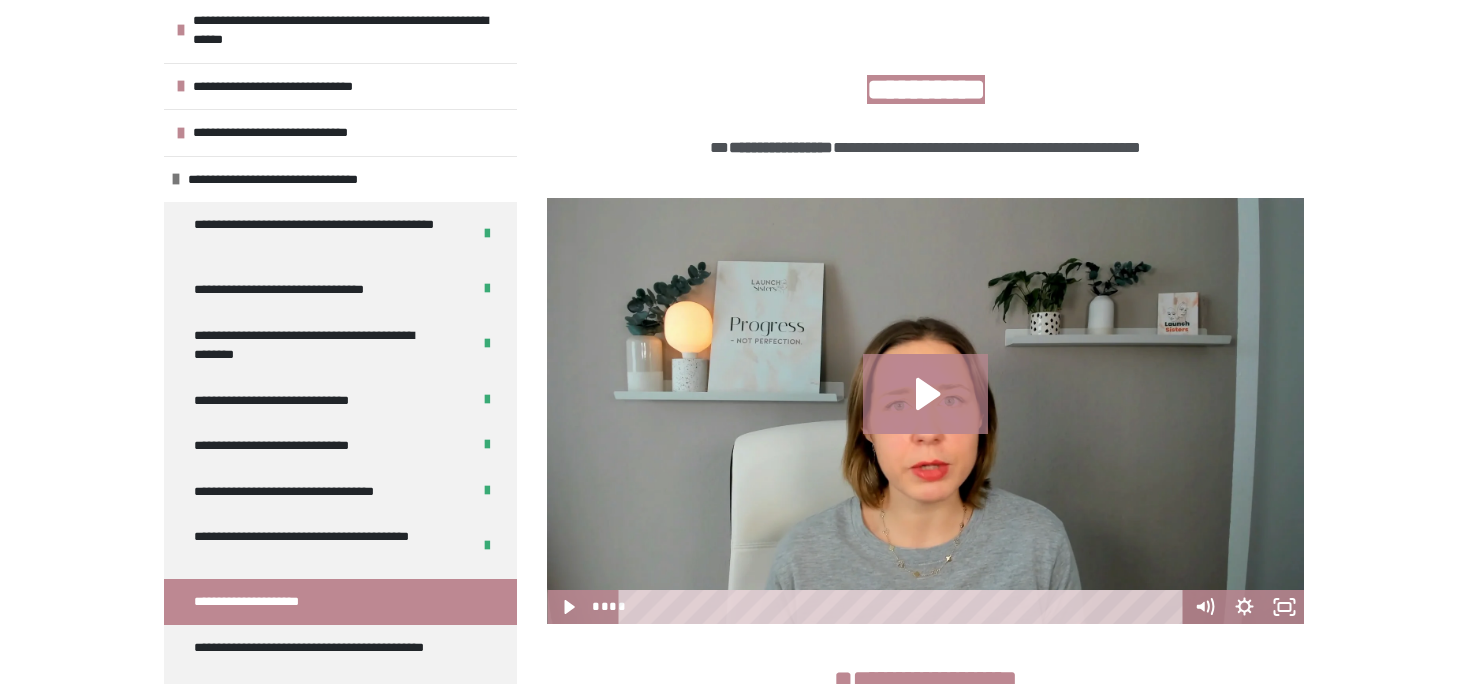 click on "**********" at bounding box center [734, 308] 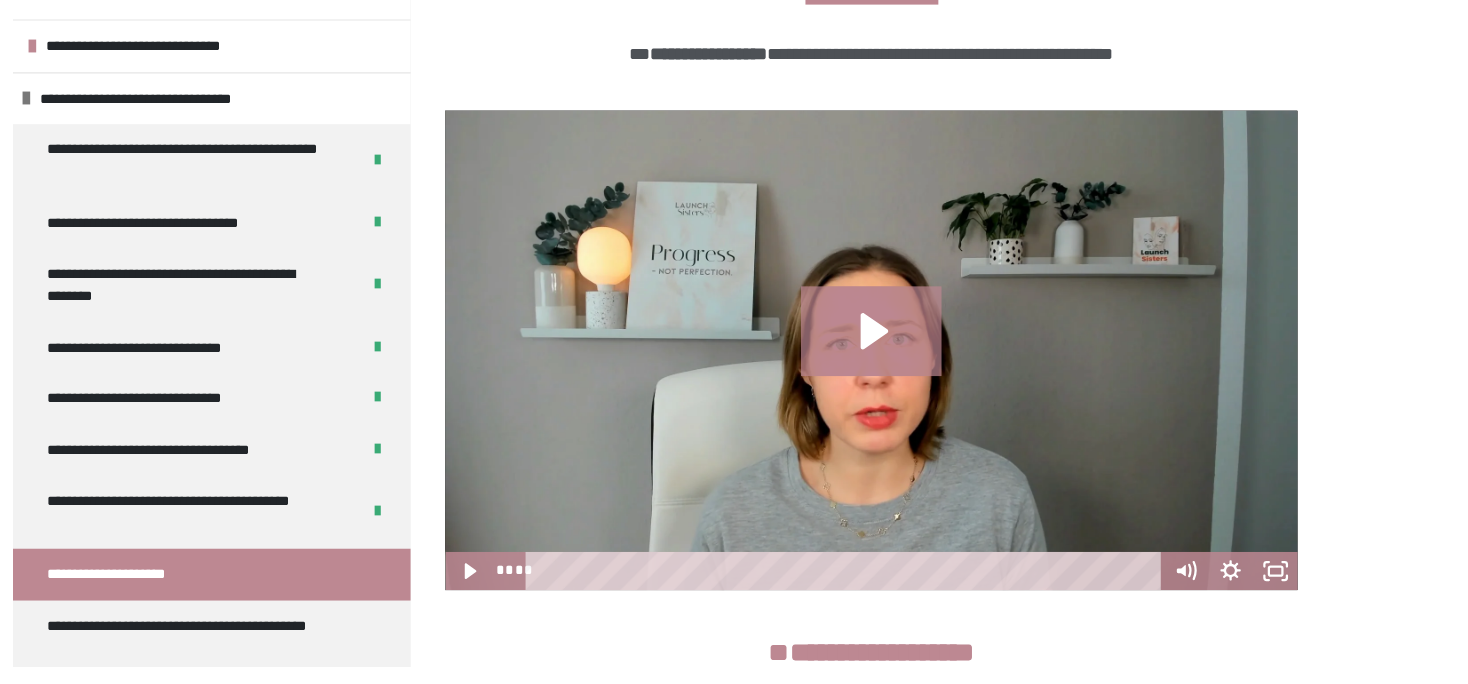 scroll, scrollTop: 291, scrollLeft: 0, axis: vertical 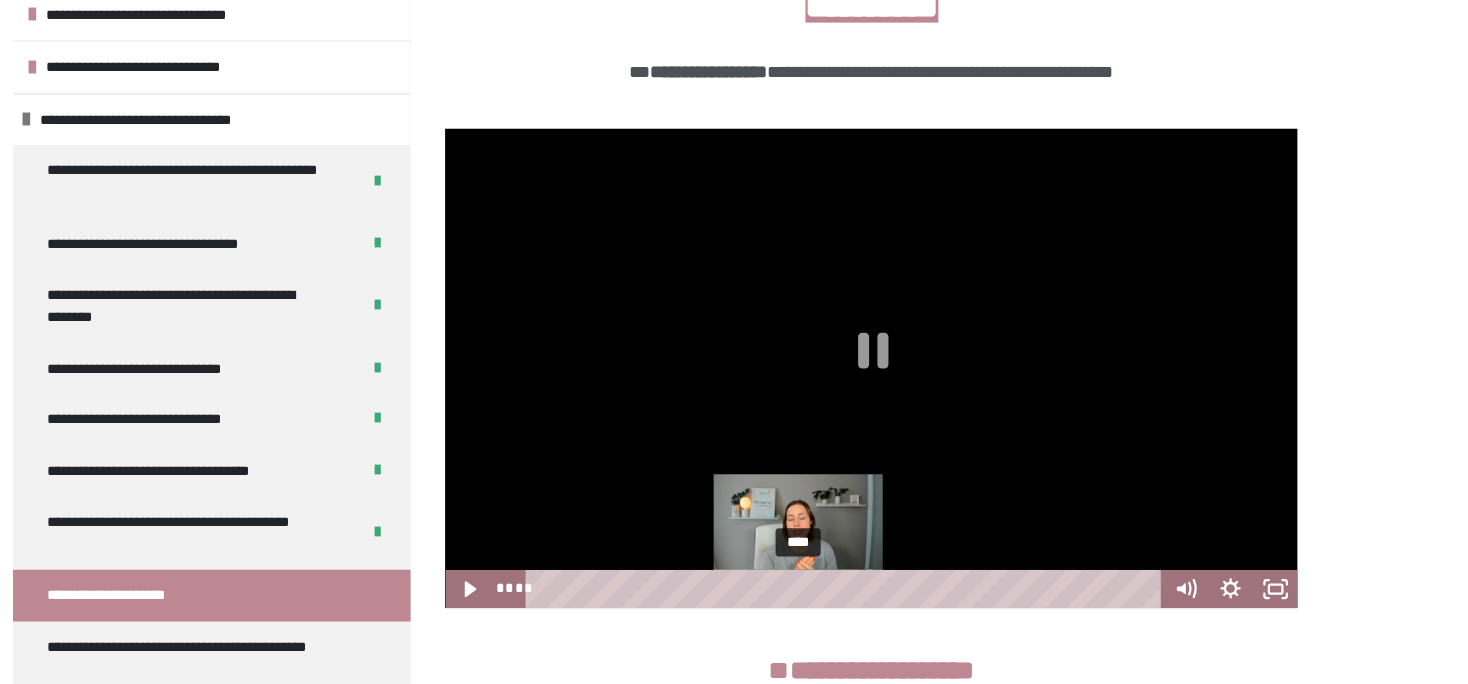 click on "****" at bounding box center (904, 597) 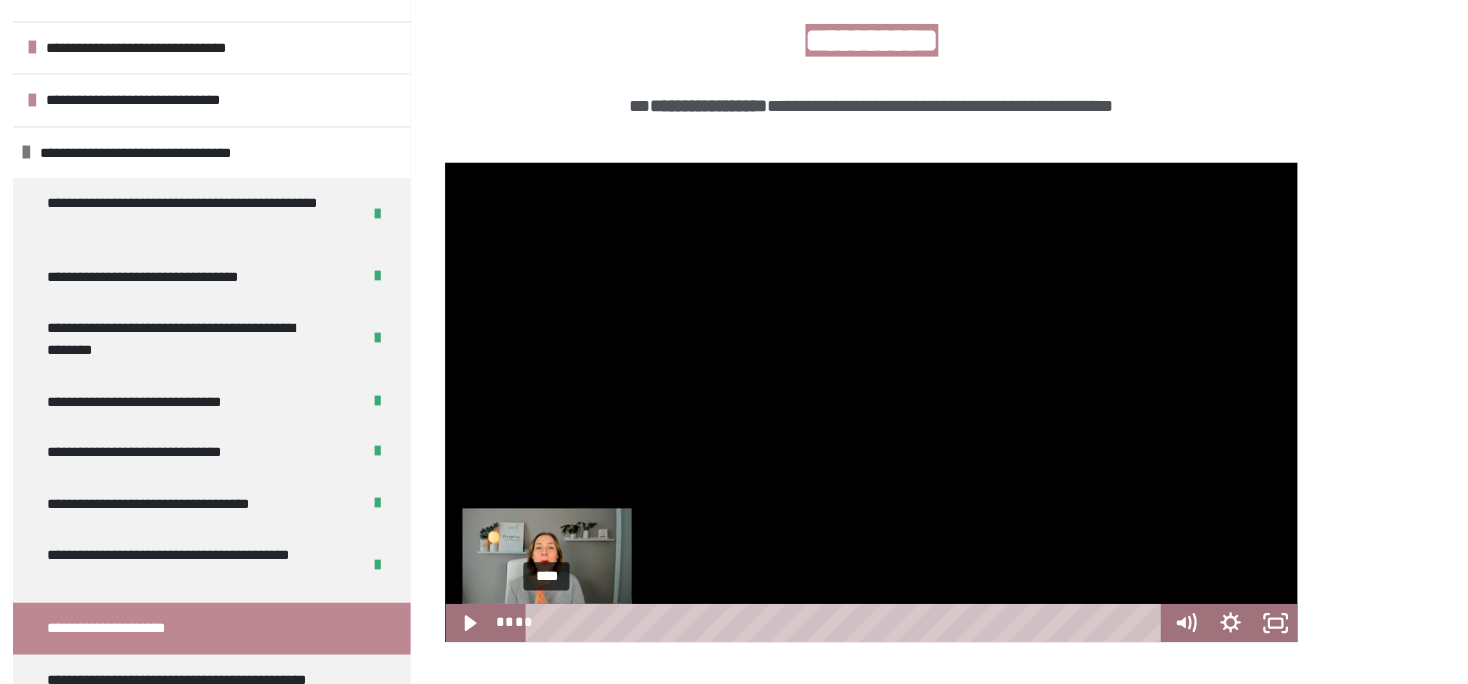 click on "****" at bounding box center [904, 597] 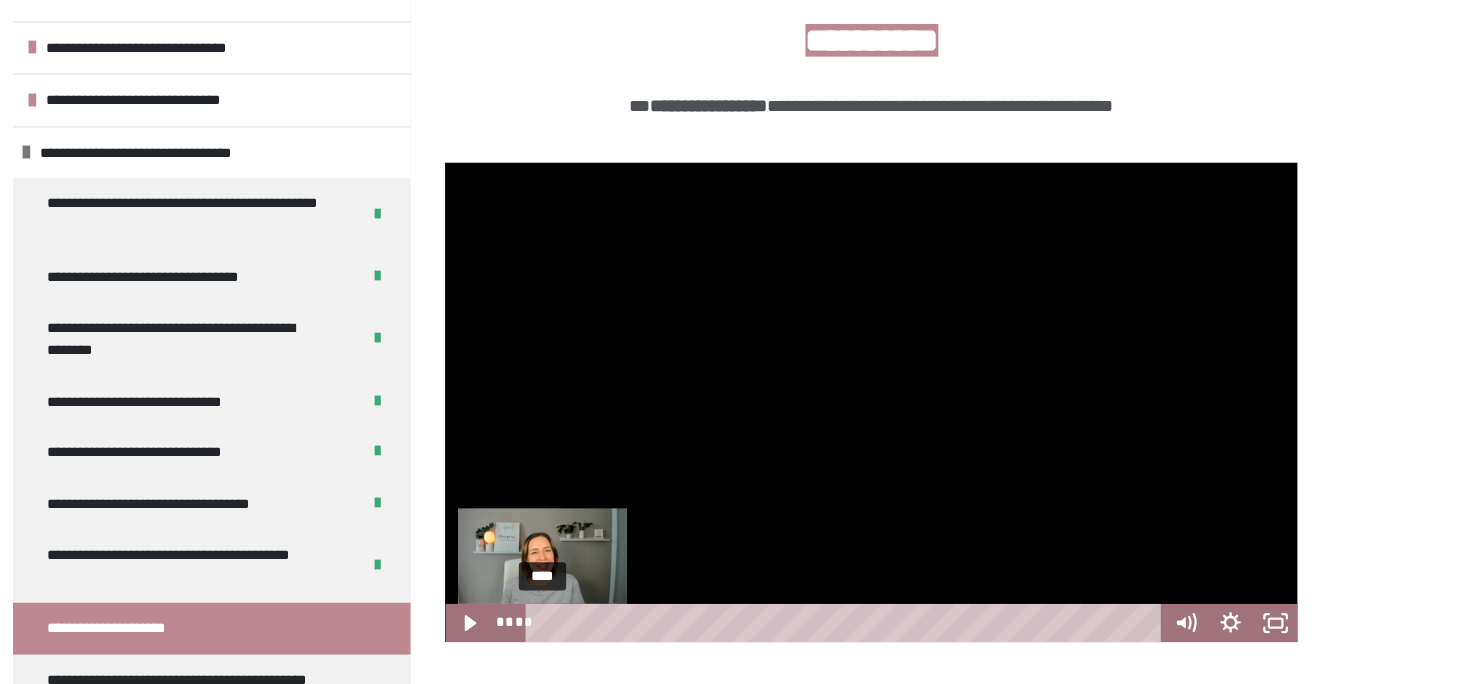 click at bounding box center (633, 596) 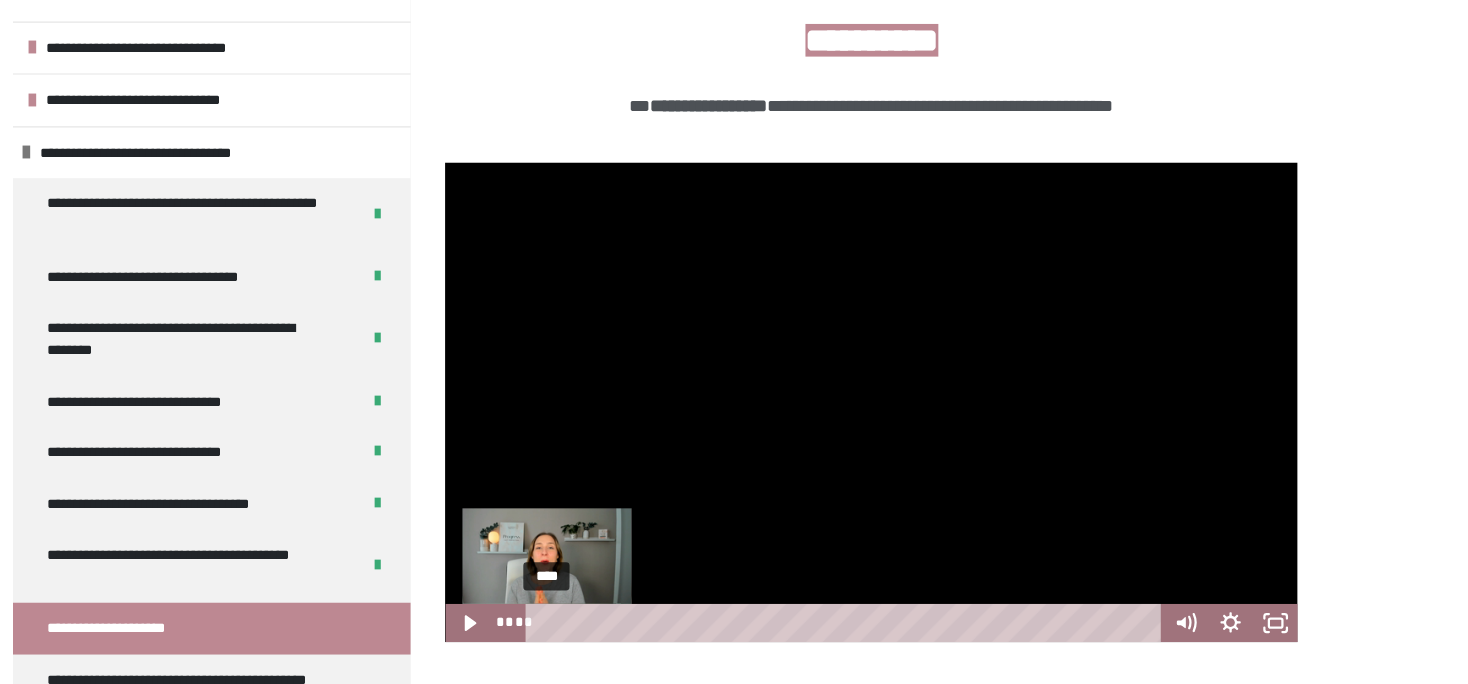 click at bounding box center [636, 596] 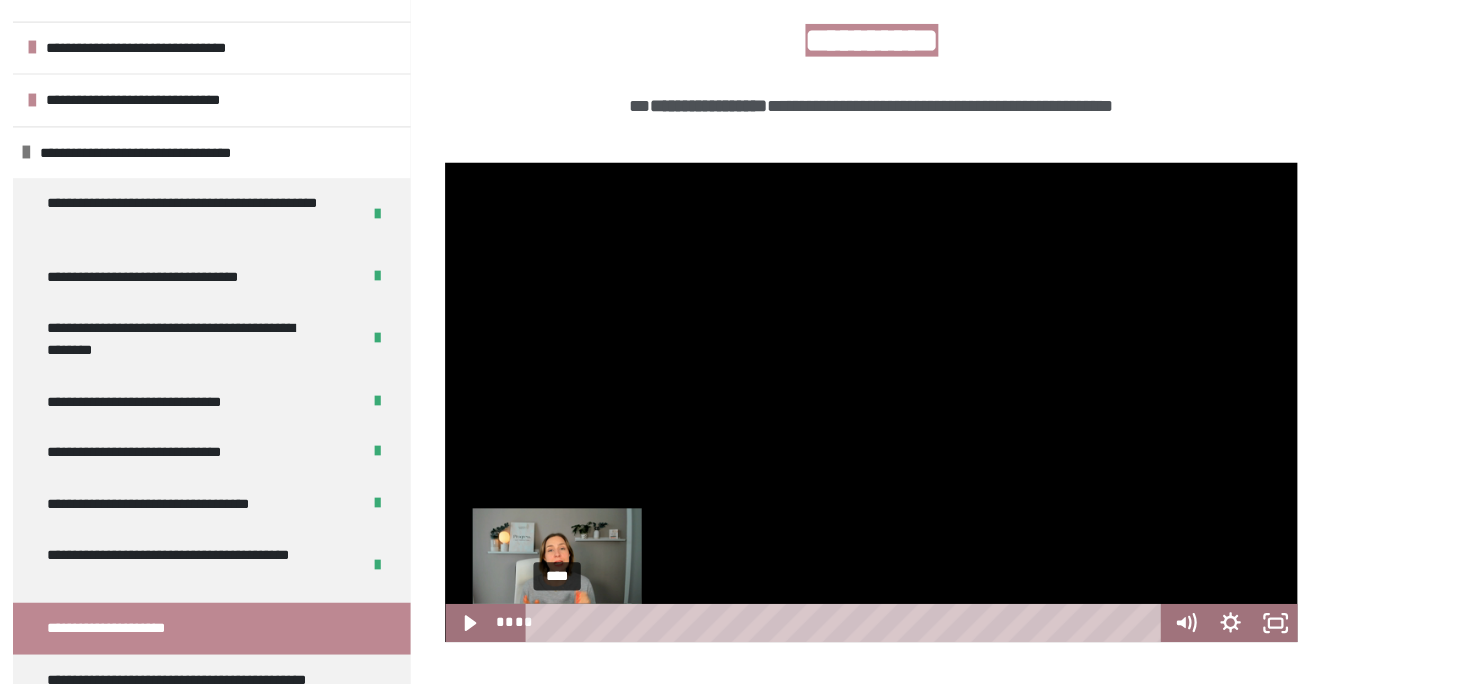 click on "****" at bounding box center (904, 597) 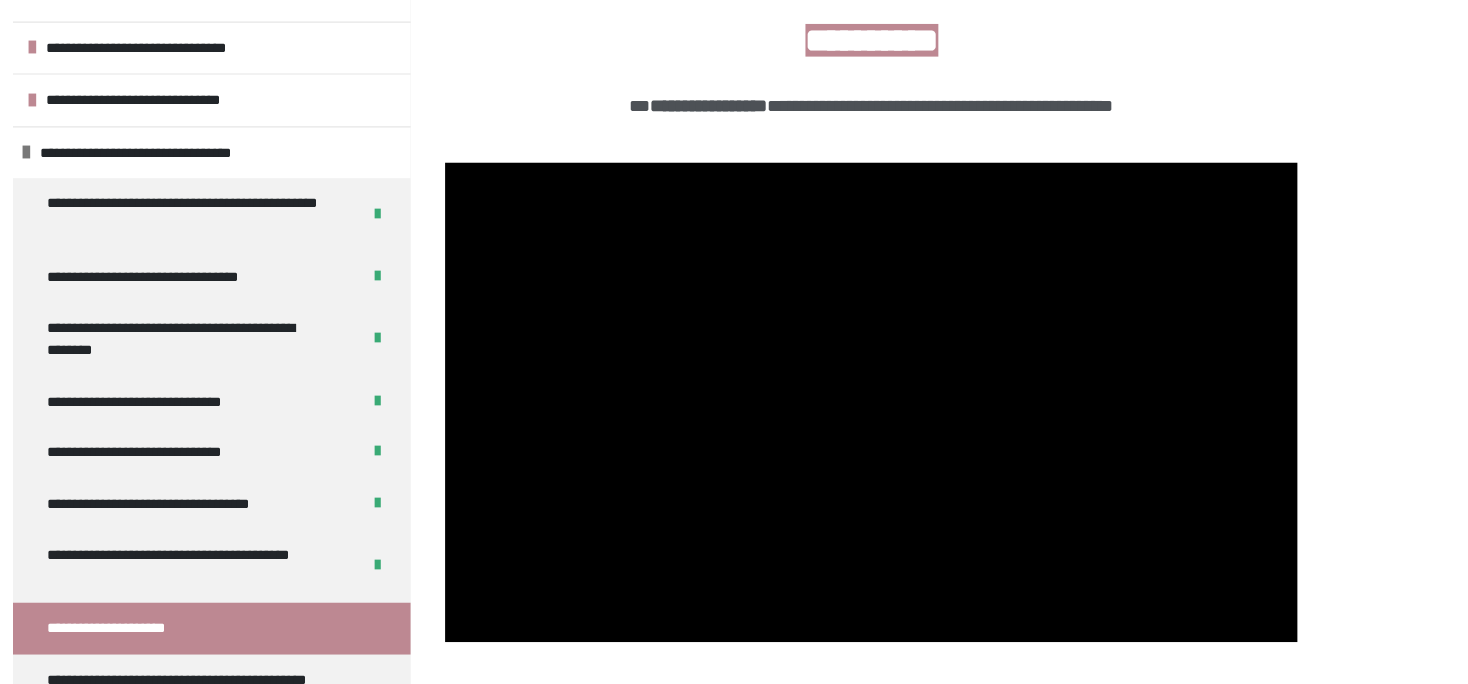 scroll, scrollTop: 376, scrollLeft: 0, axis: vertical 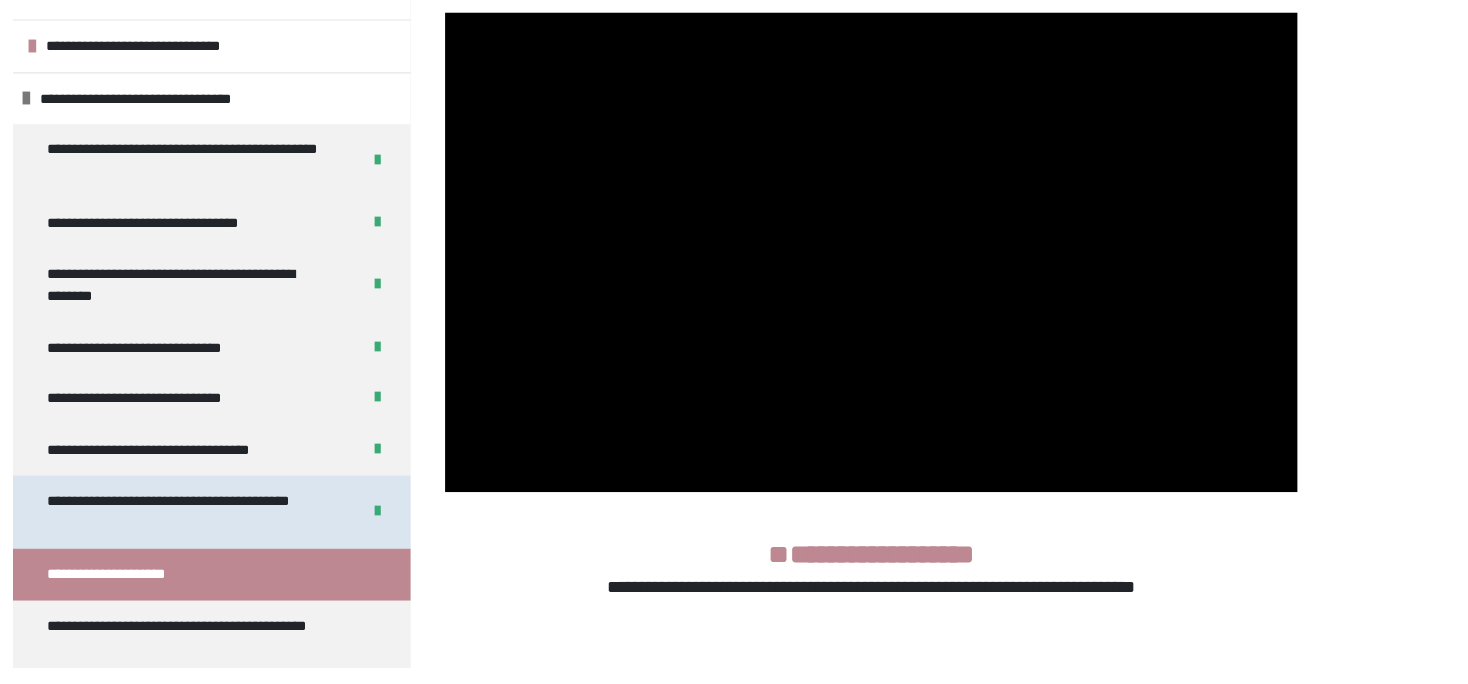 click on "**********" at bounding box center [316, 546] 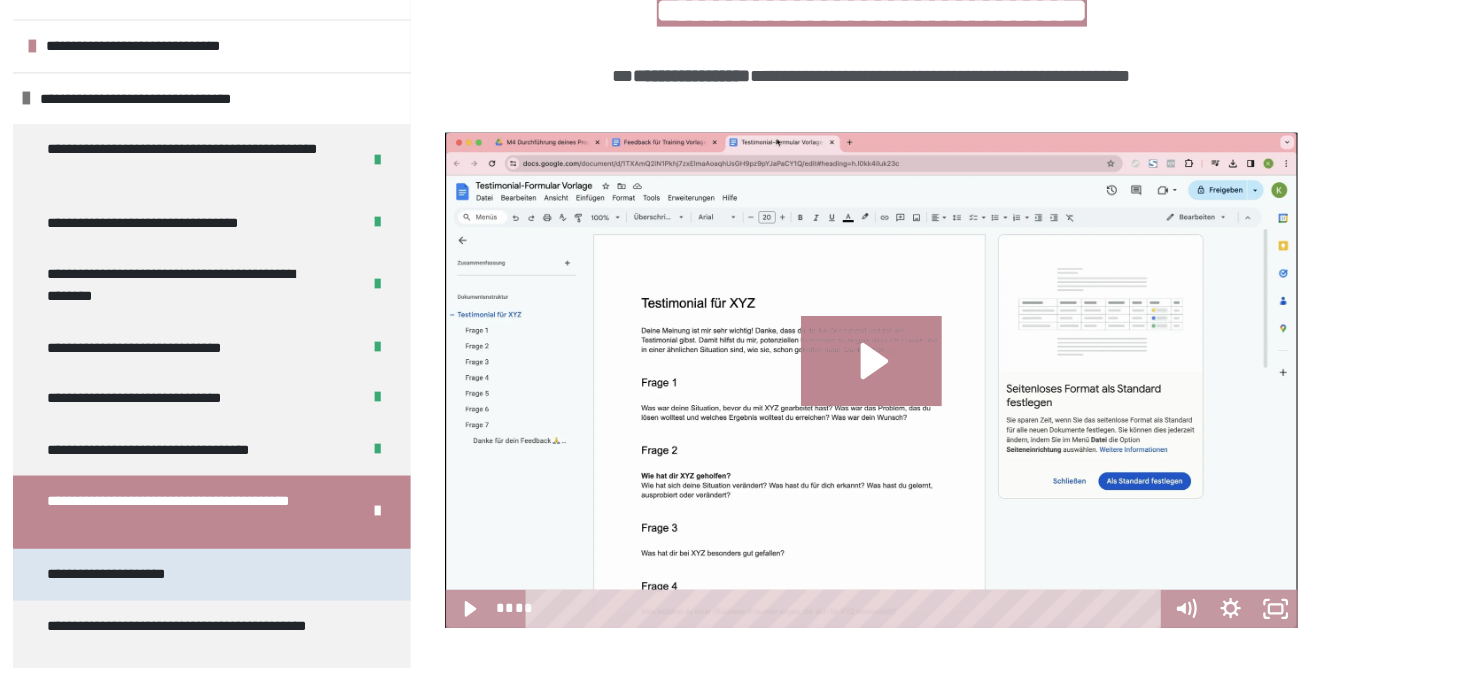 click on "**********" at bounding box center [260, 602] 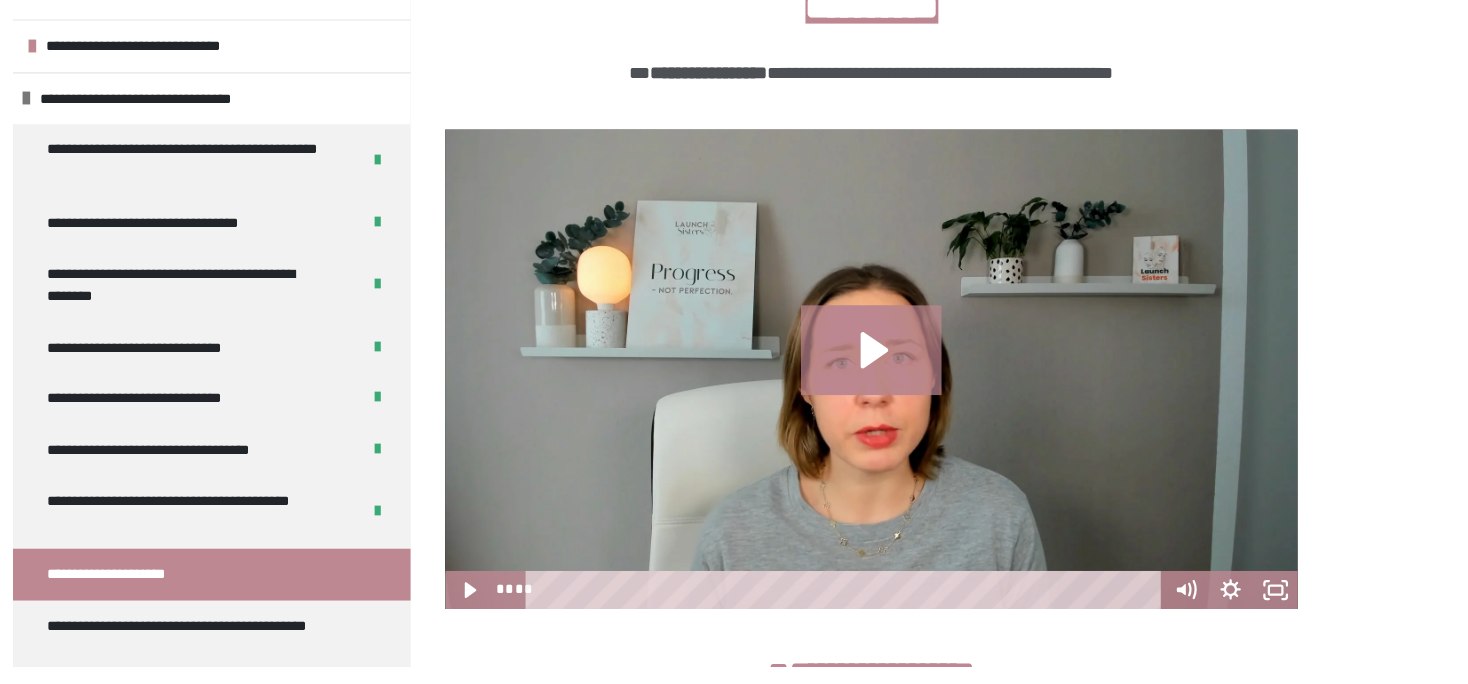 scroll, scrollTop: 273, scrollLeft: 0, axis: vertical 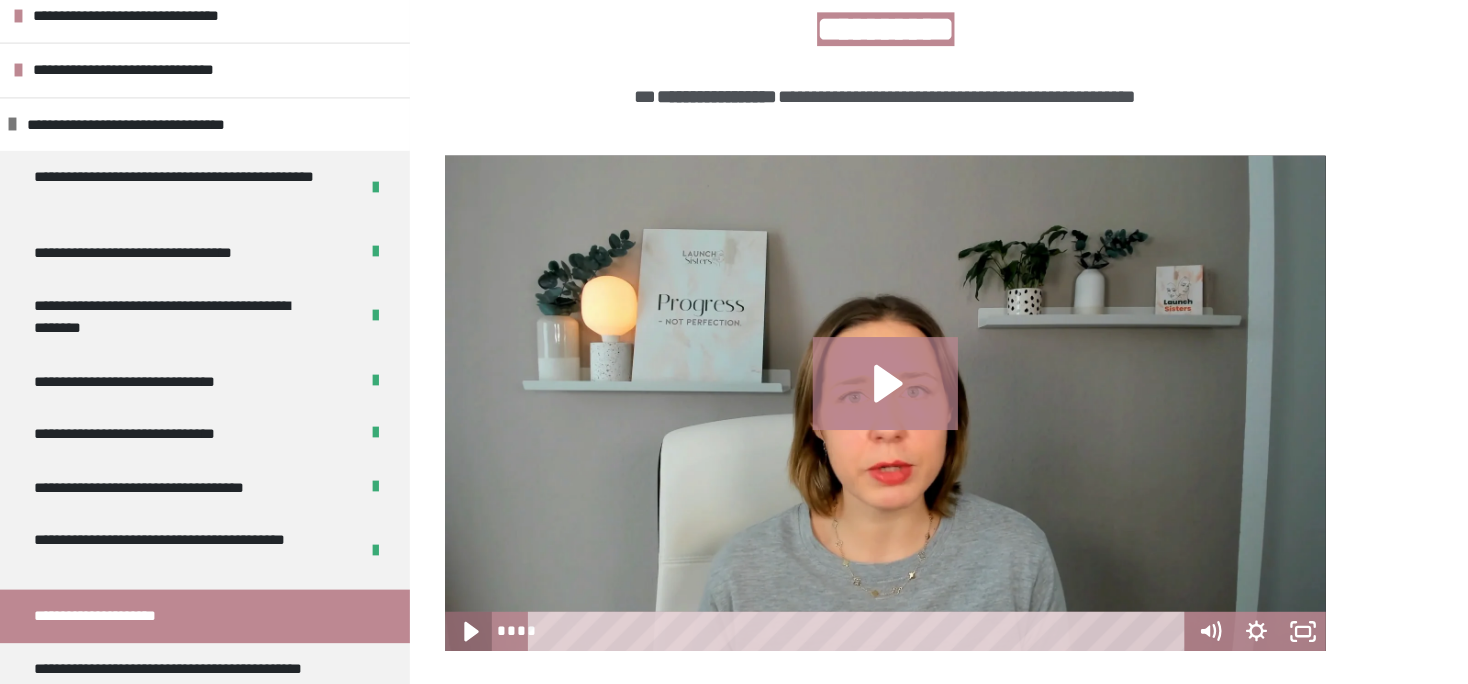 click 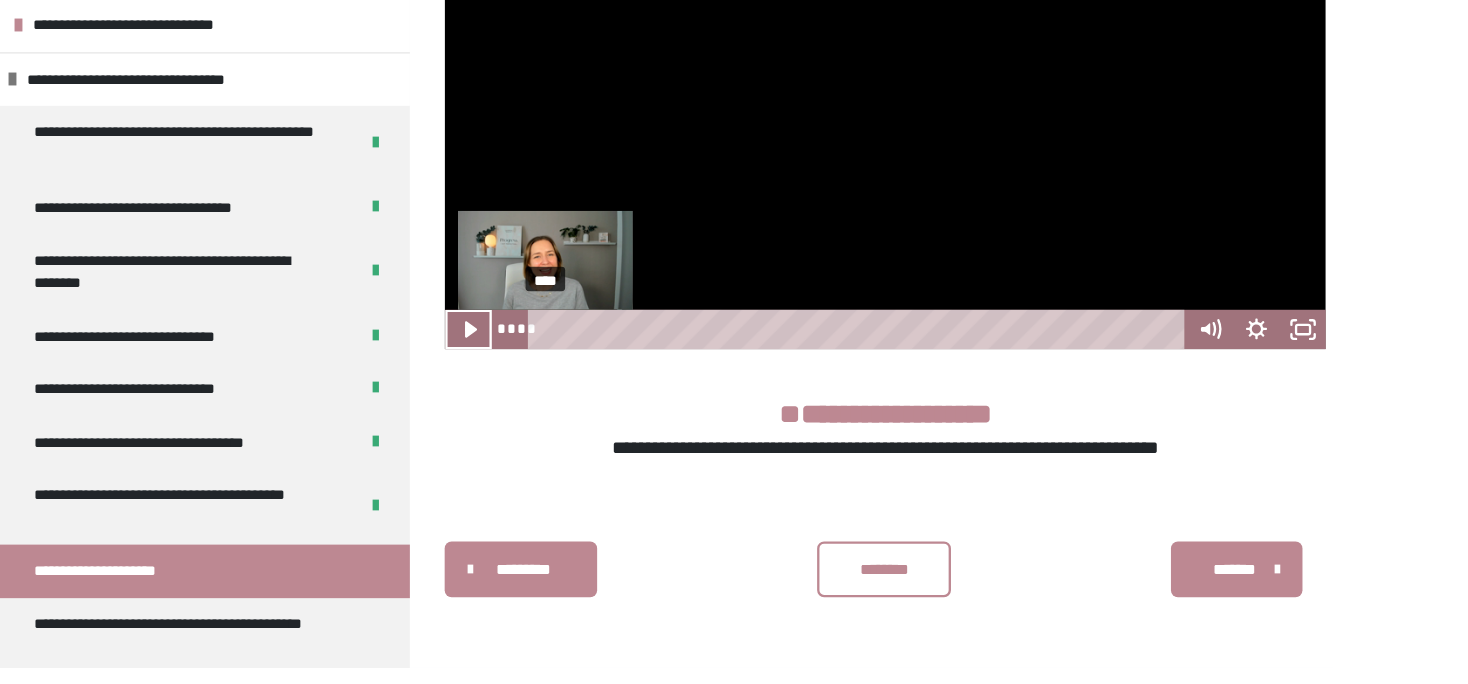 scroll, scrollTop: 518, scrollLeft: 0, axis: vertical 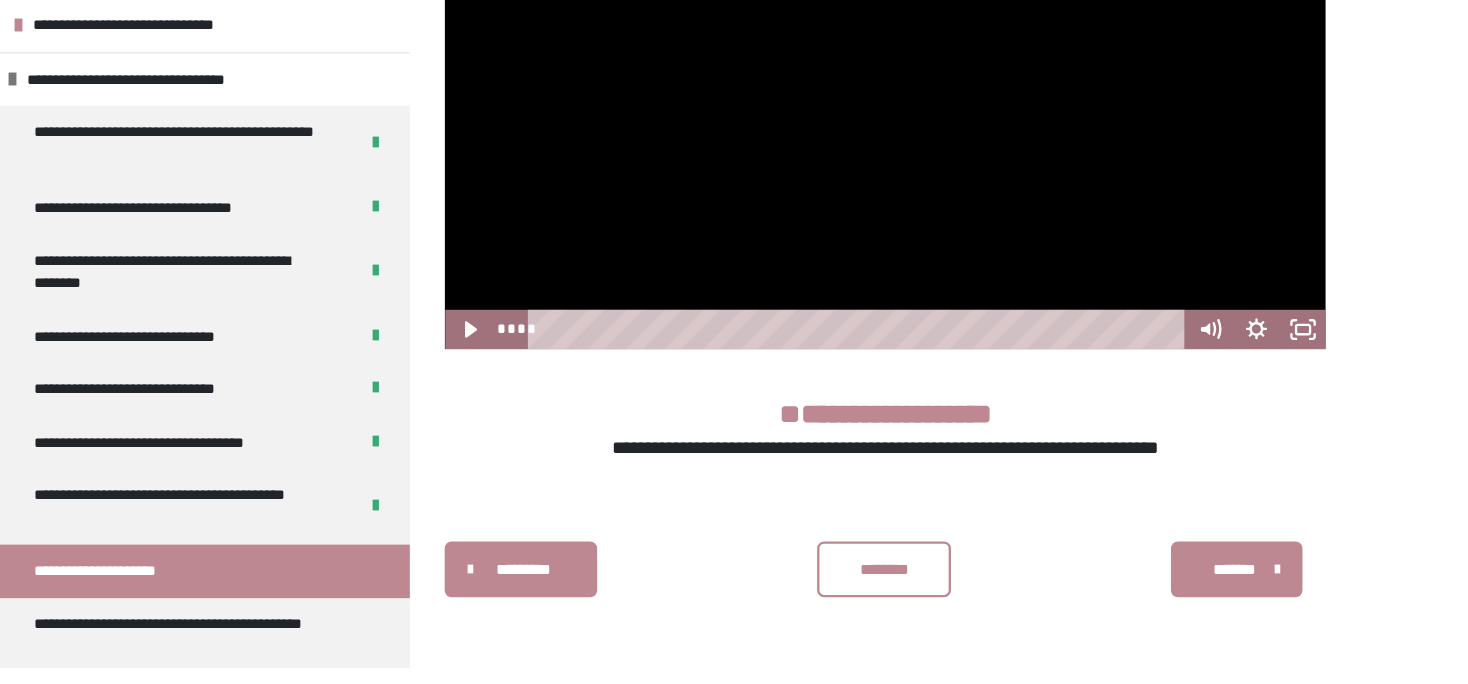 click on "********" at bounding box center (925, 600) 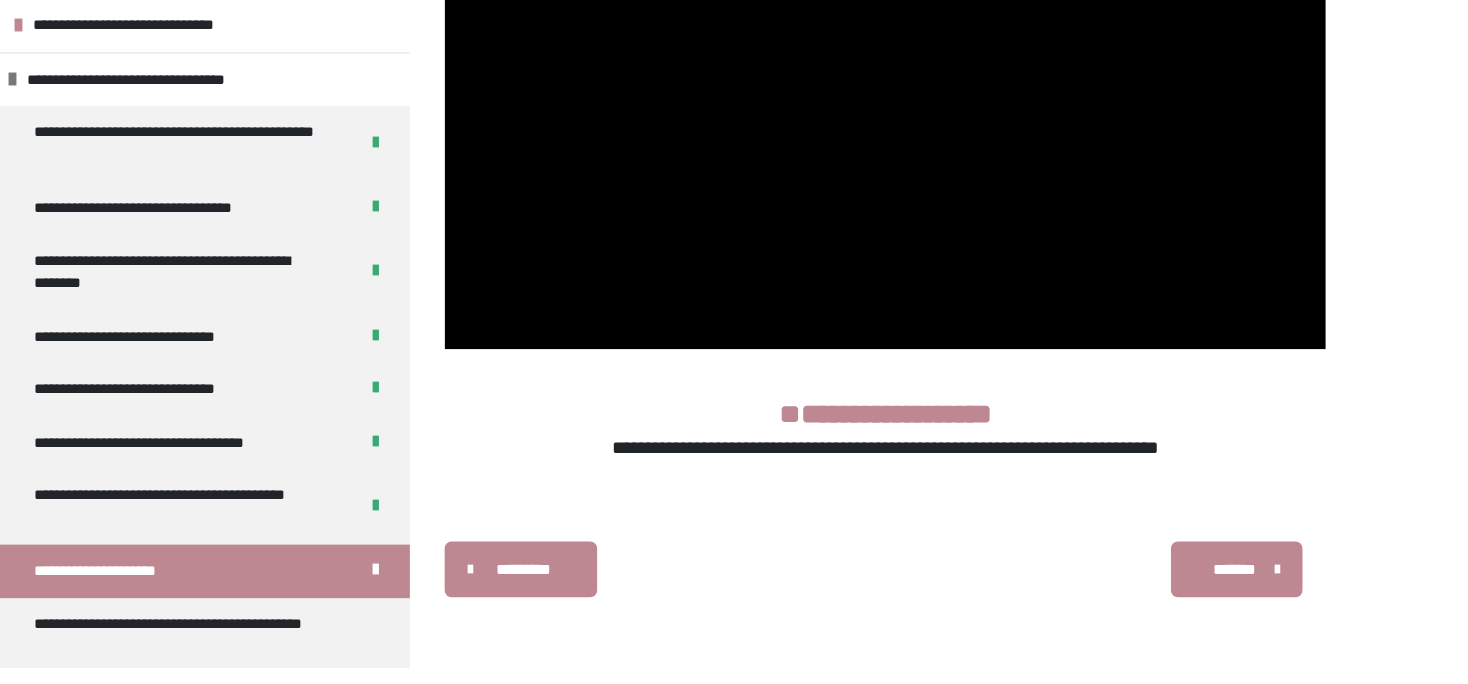 click on "*******" at bounding box center (1227, 600) 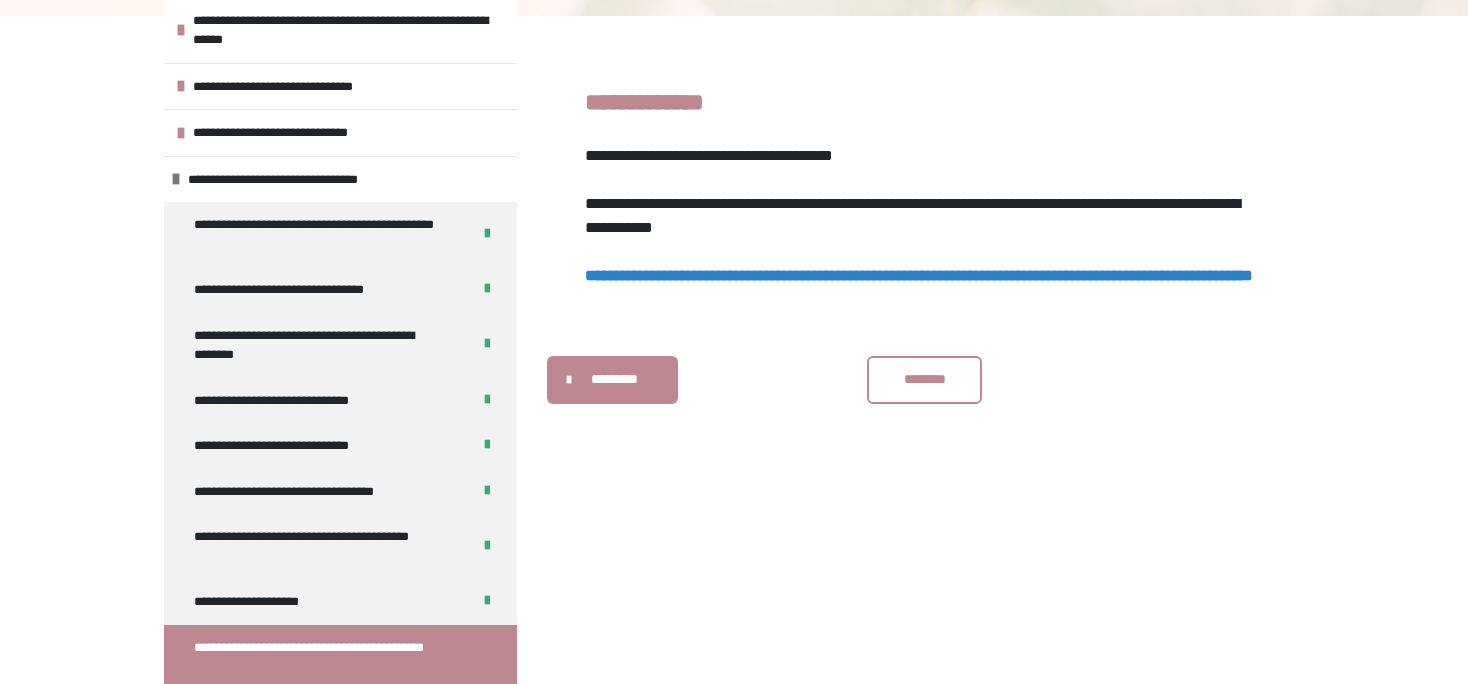 scroll, scrollTop: 340, scrollLeft: 0, axis: vertical 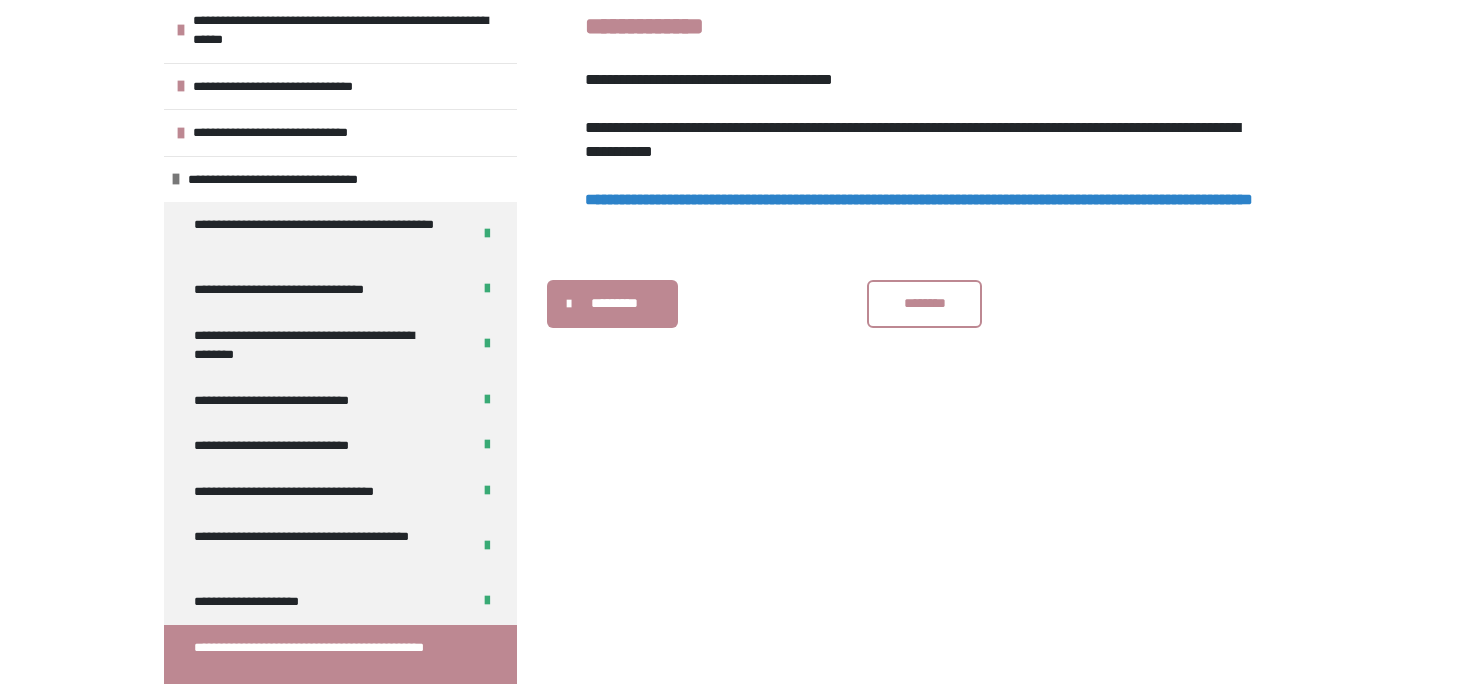 click on "**********" at bounding box center [925, 110] 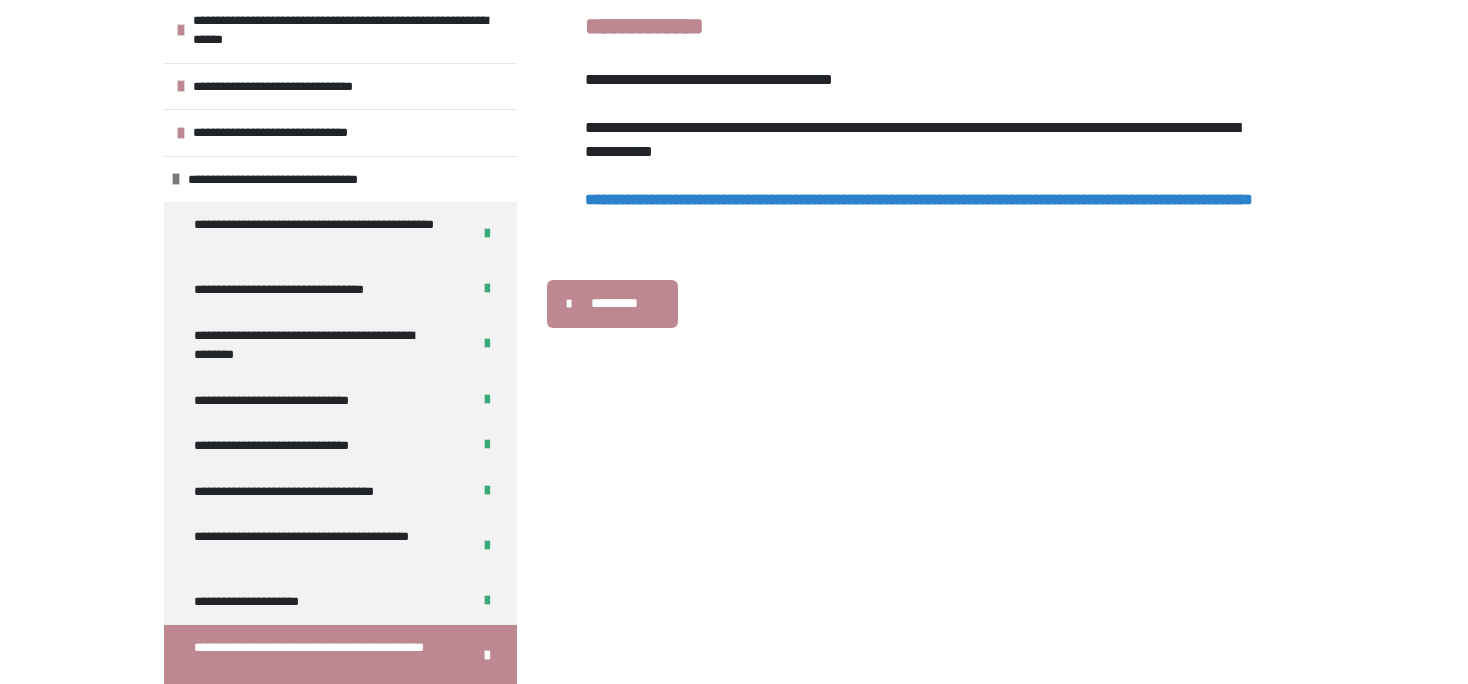 scroll, scrollTop: 0, scrollLeft: 0, axis: both 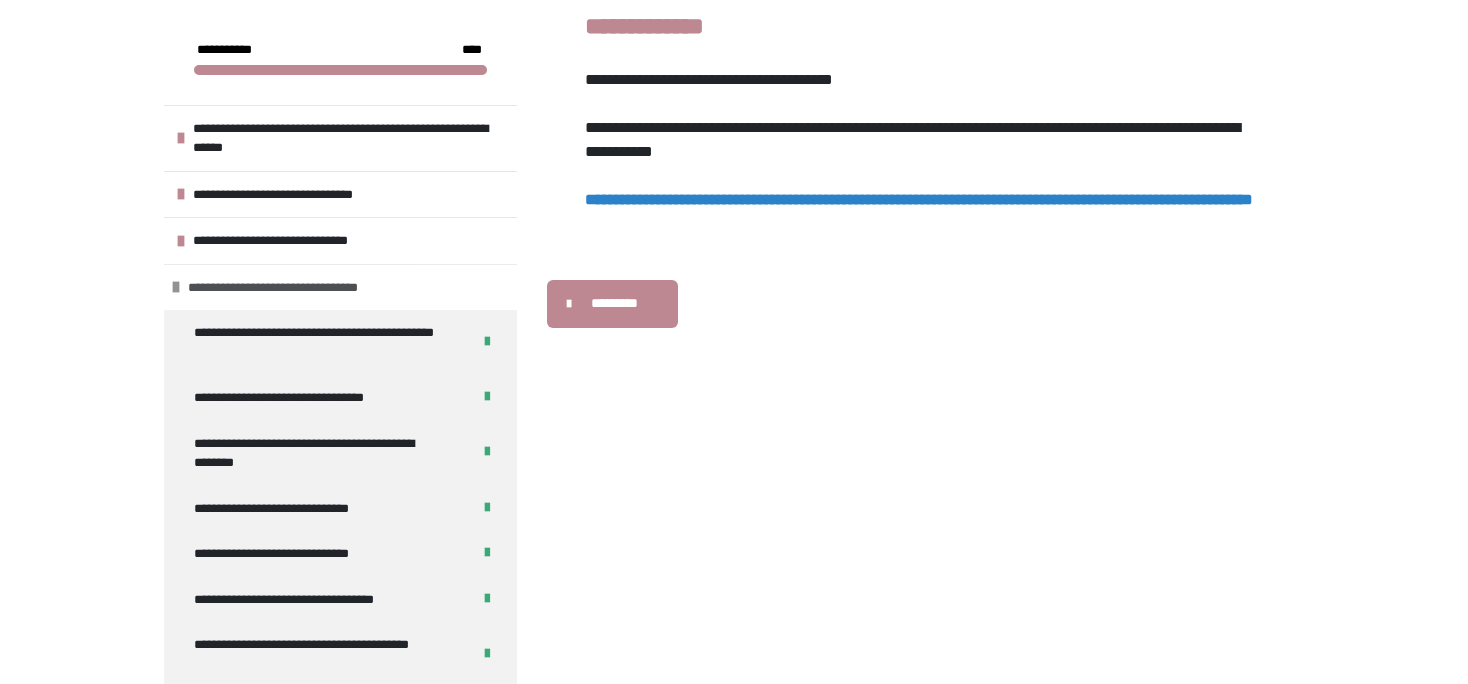 click on "**********" at bounding box center (340, 287) 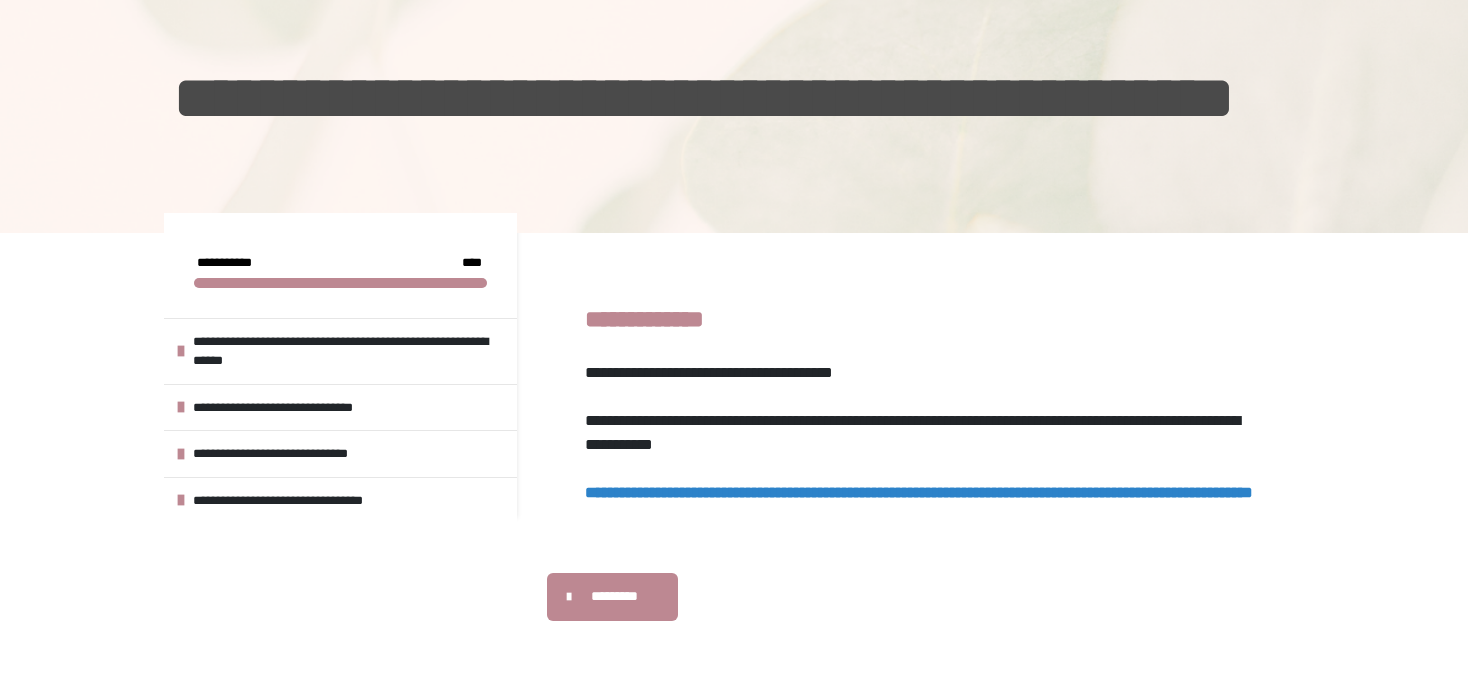 scroll, scrollTop: 0, scrollLeft: 0, axis: both 